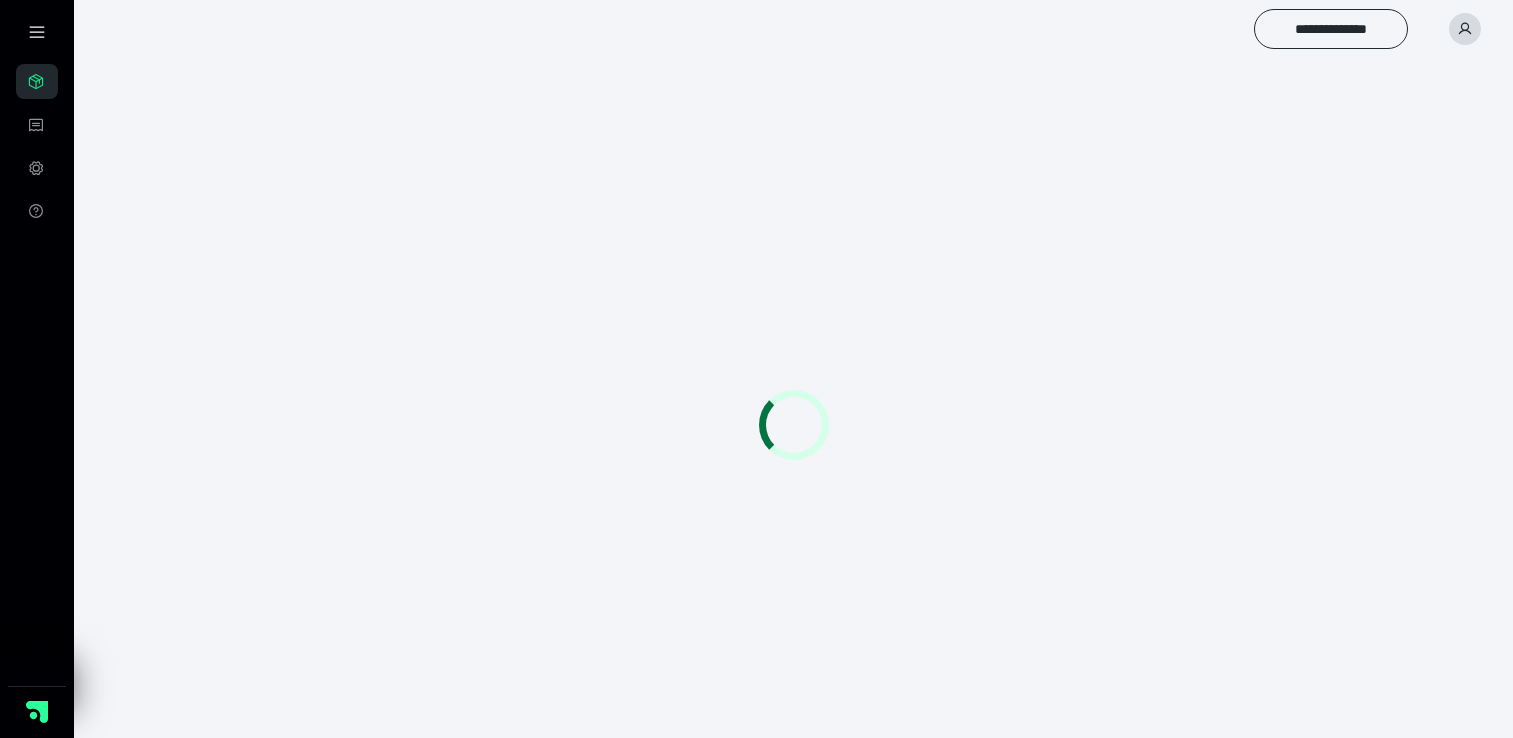 scroll, scrollTop: 0, scrollLeft: 0, axis: both 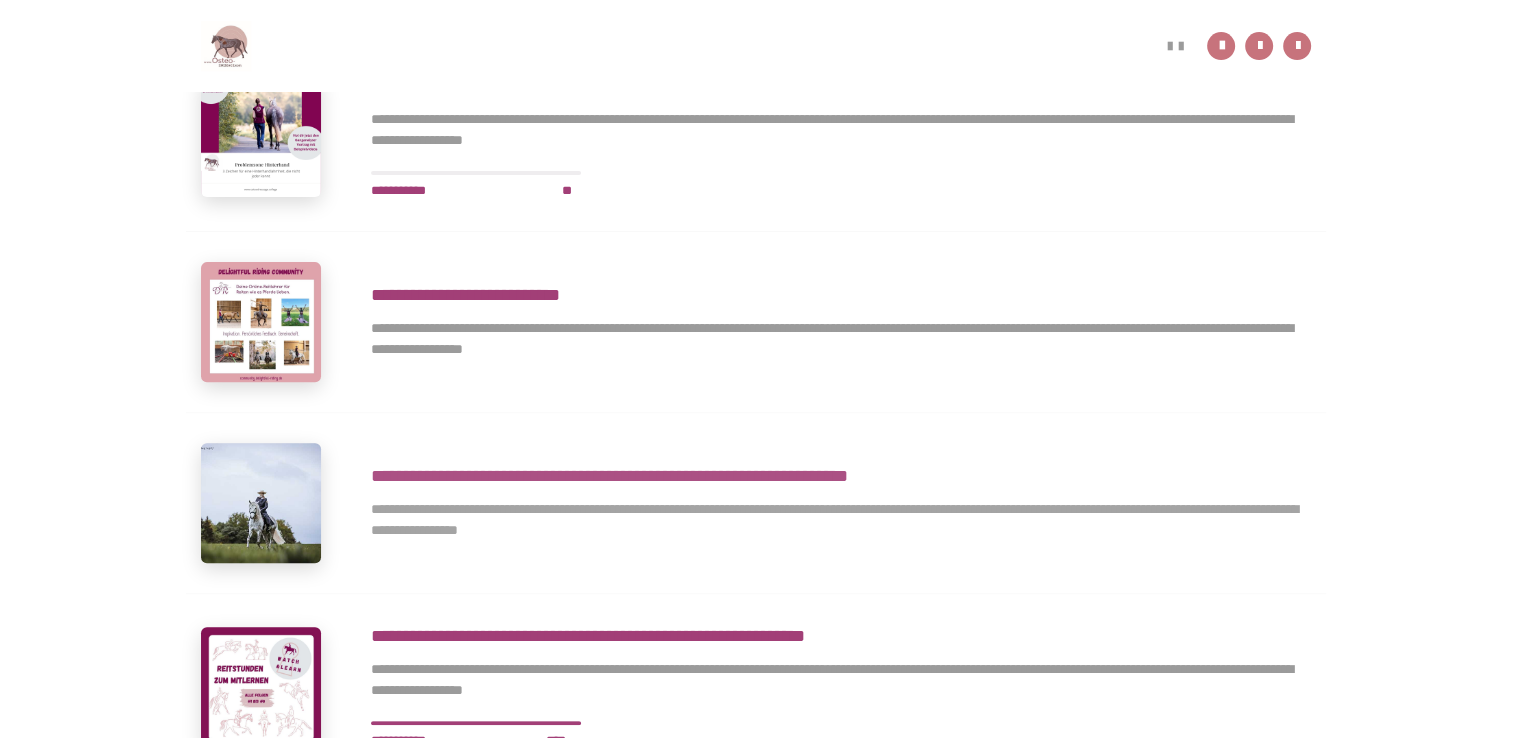 click on "**********" at bounding box center (841, 520) 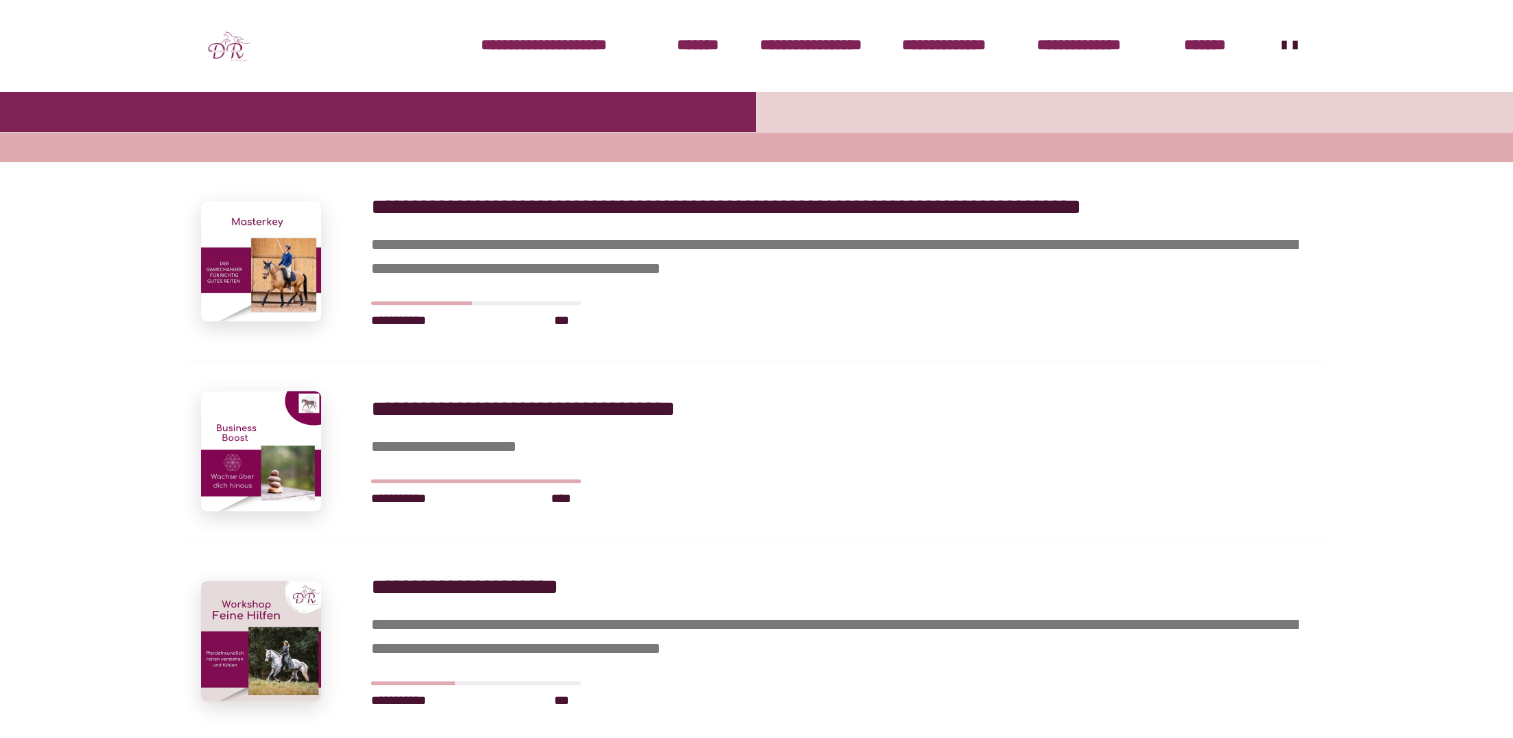 scroll, scrollTop: 1950, scrollLeft: 0, axis: vertical 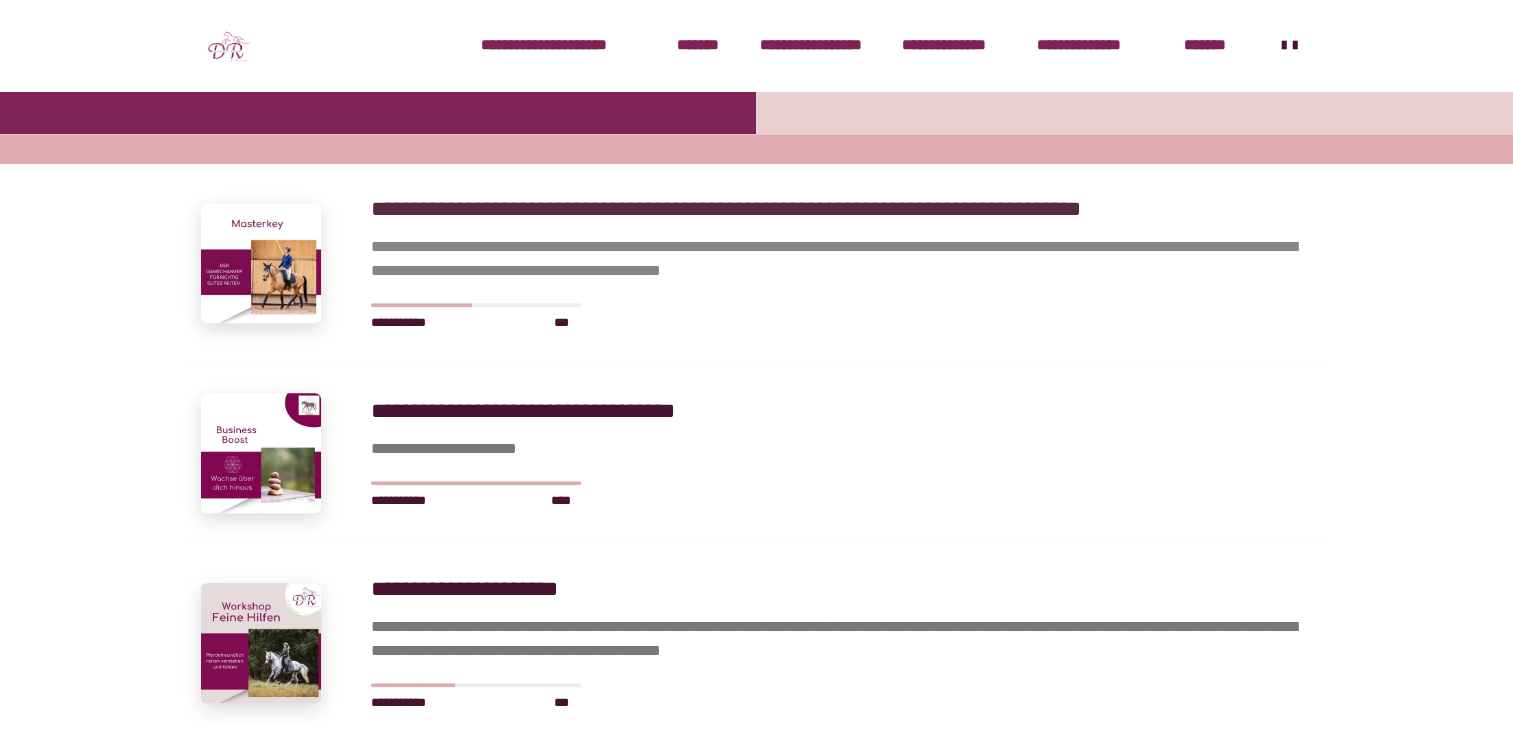 click on "**********" at bounding box center (841, 259) 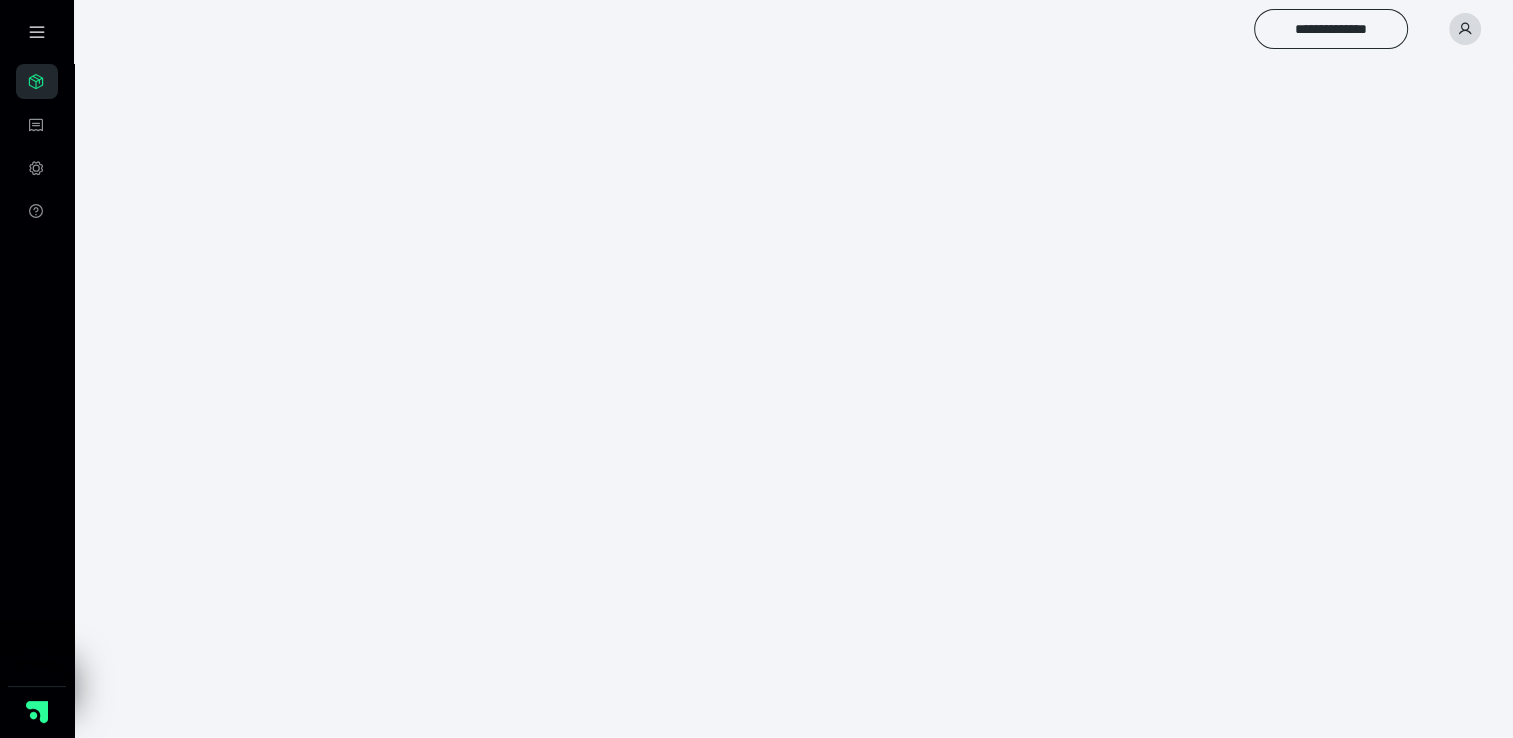 scroll, scrollTop: 56, scrollLeft: 0, axis: vertical 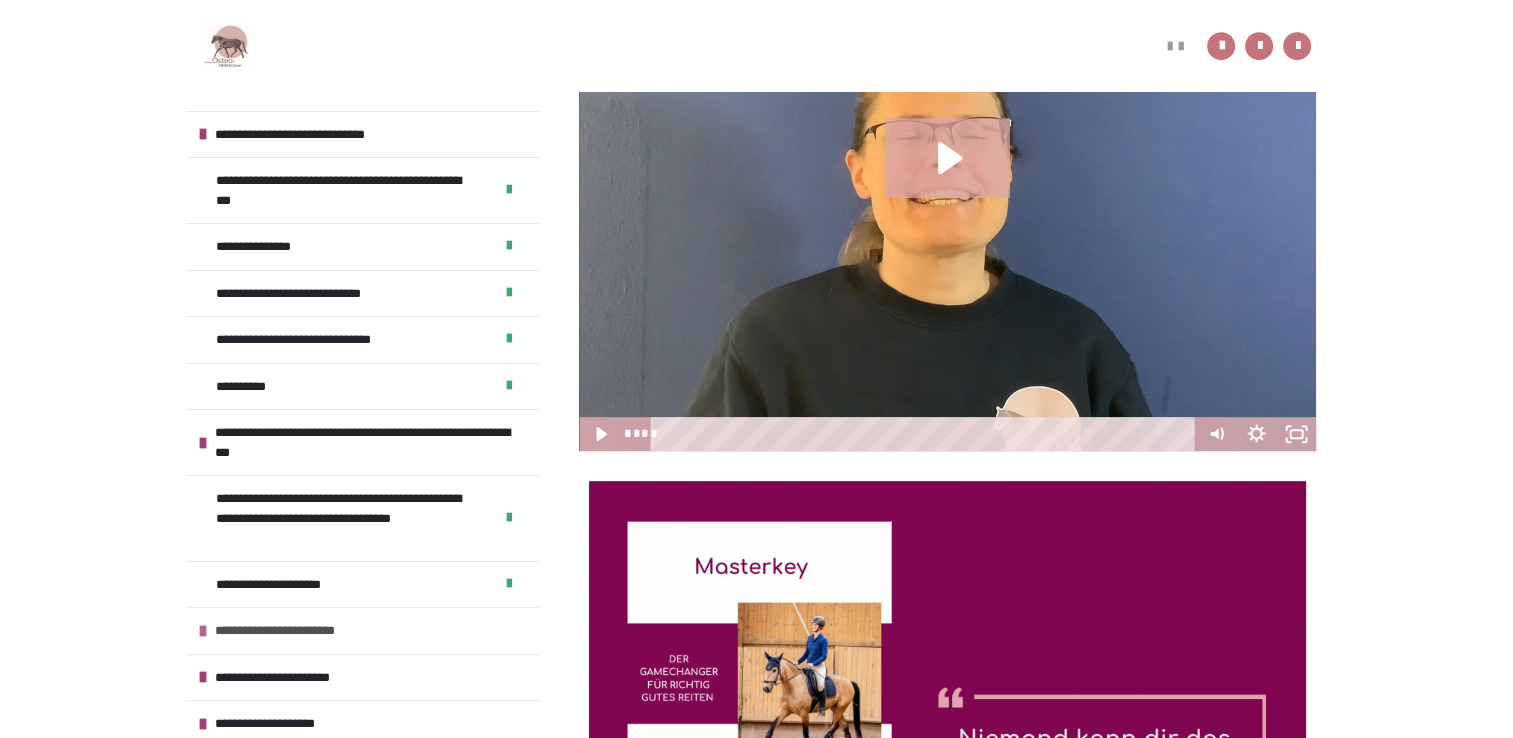 click on "**********" at bounding box center (295, 631) 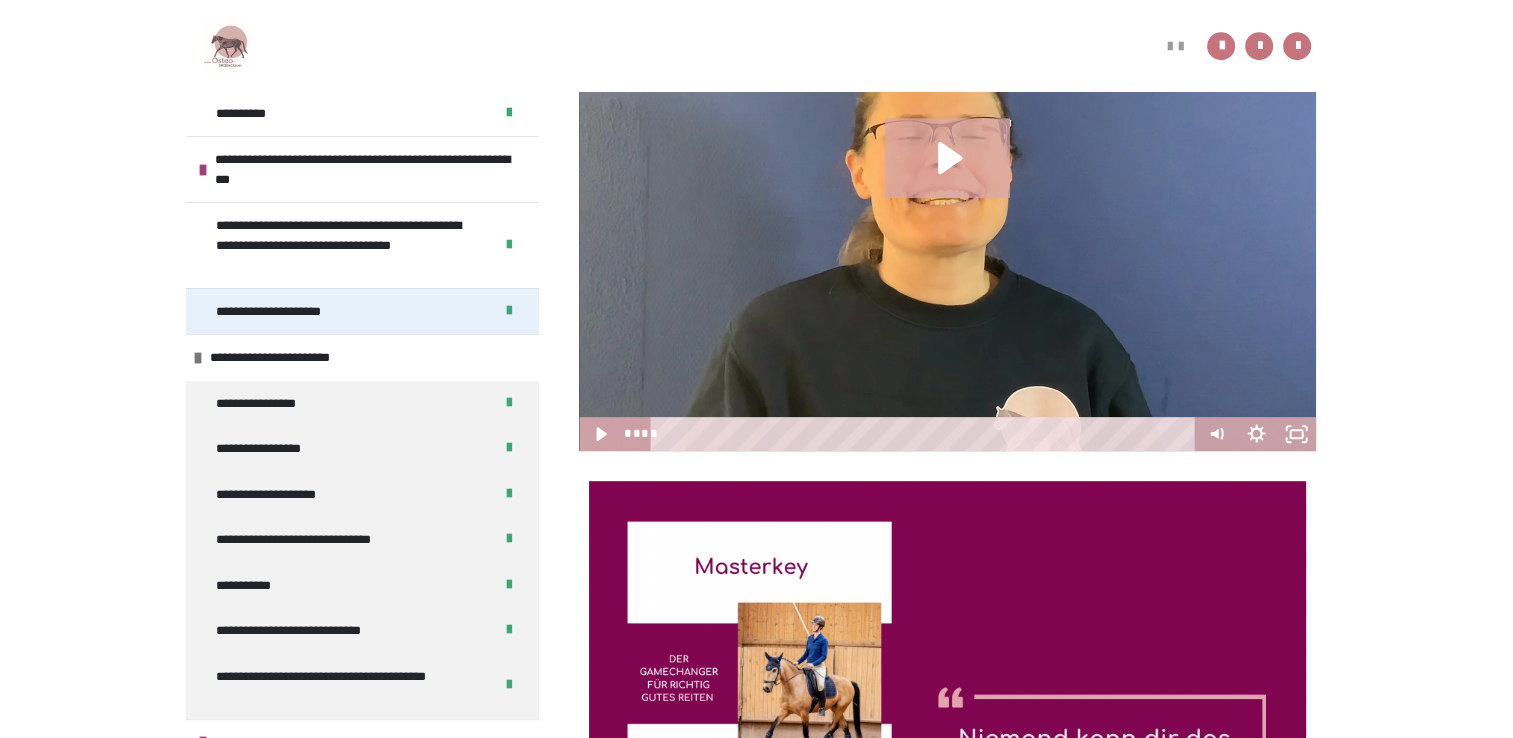 scroll, scrollTop: 668, scrollLeft: 0, axis: vertical 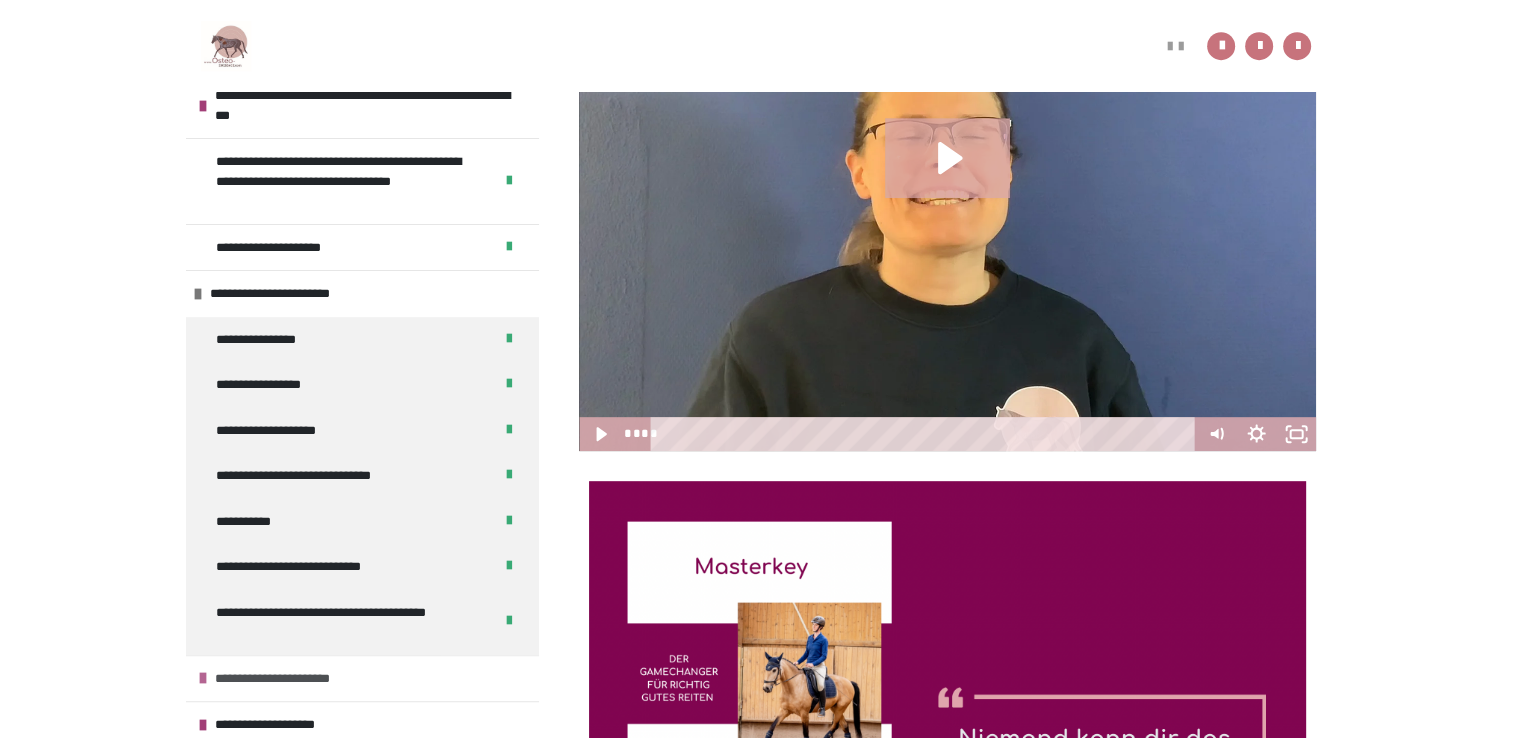 click on "**********" at bounding box center (296, 679) 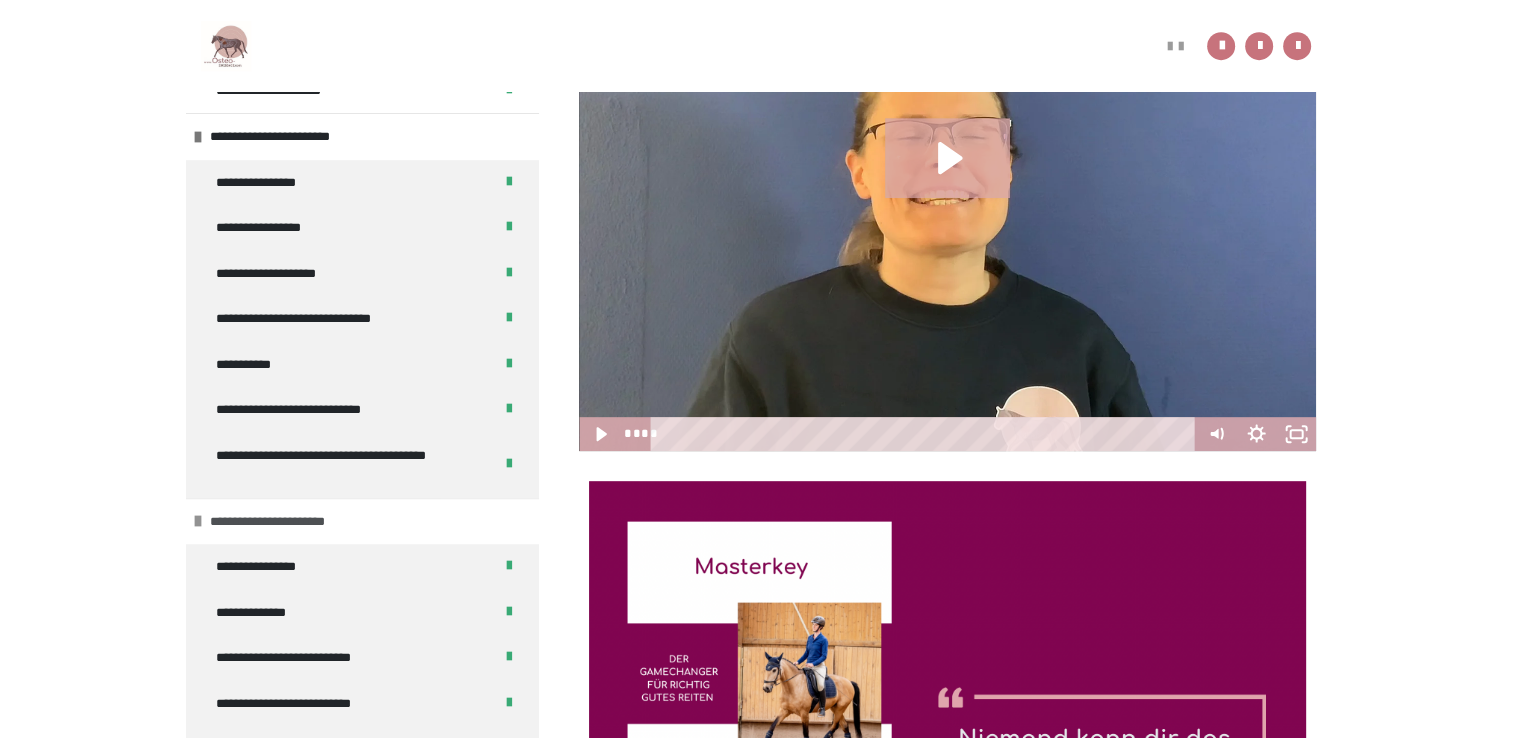 scroll, scrollTop: 916, scrollLeft: 0, axis: vertical 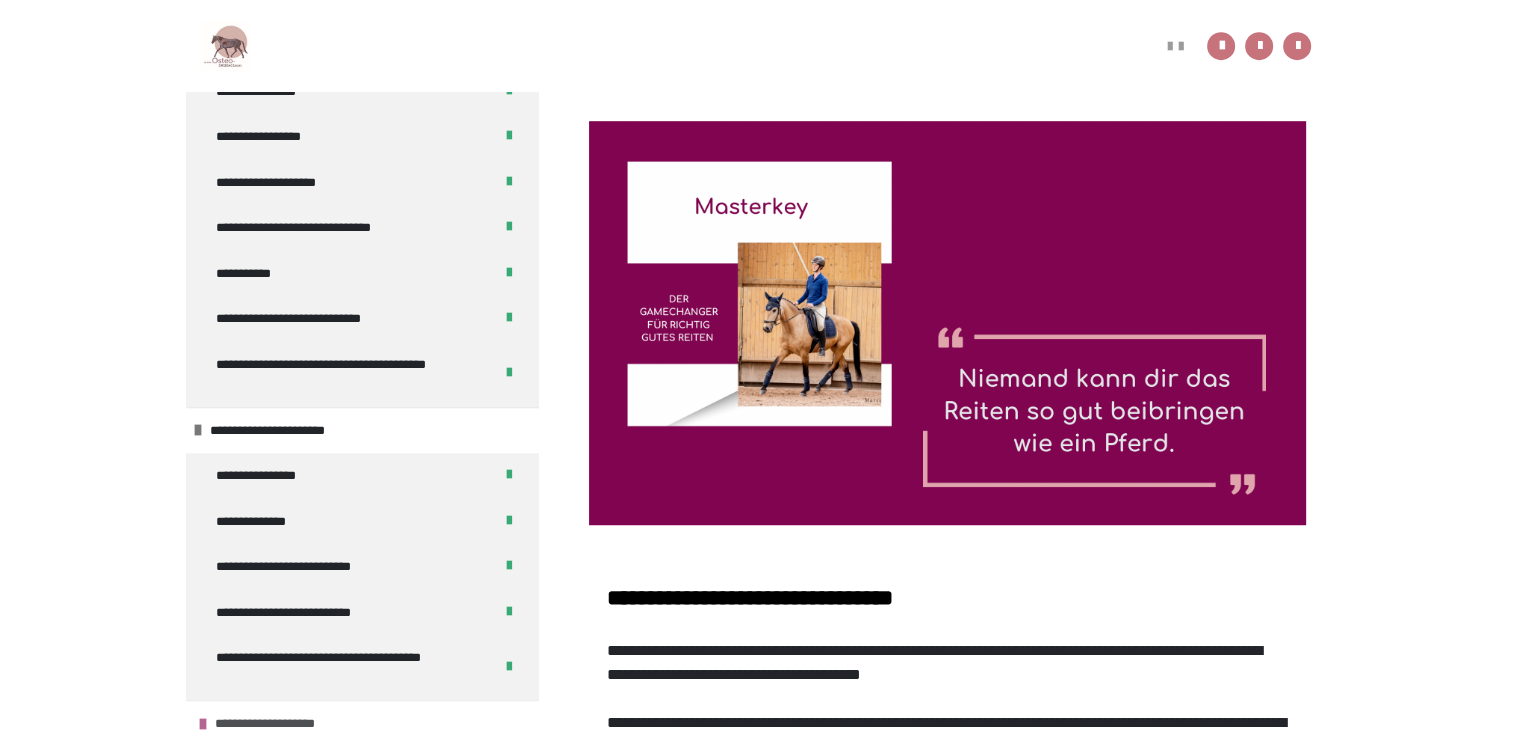 click on "**********" at bounding box center (285, 724) 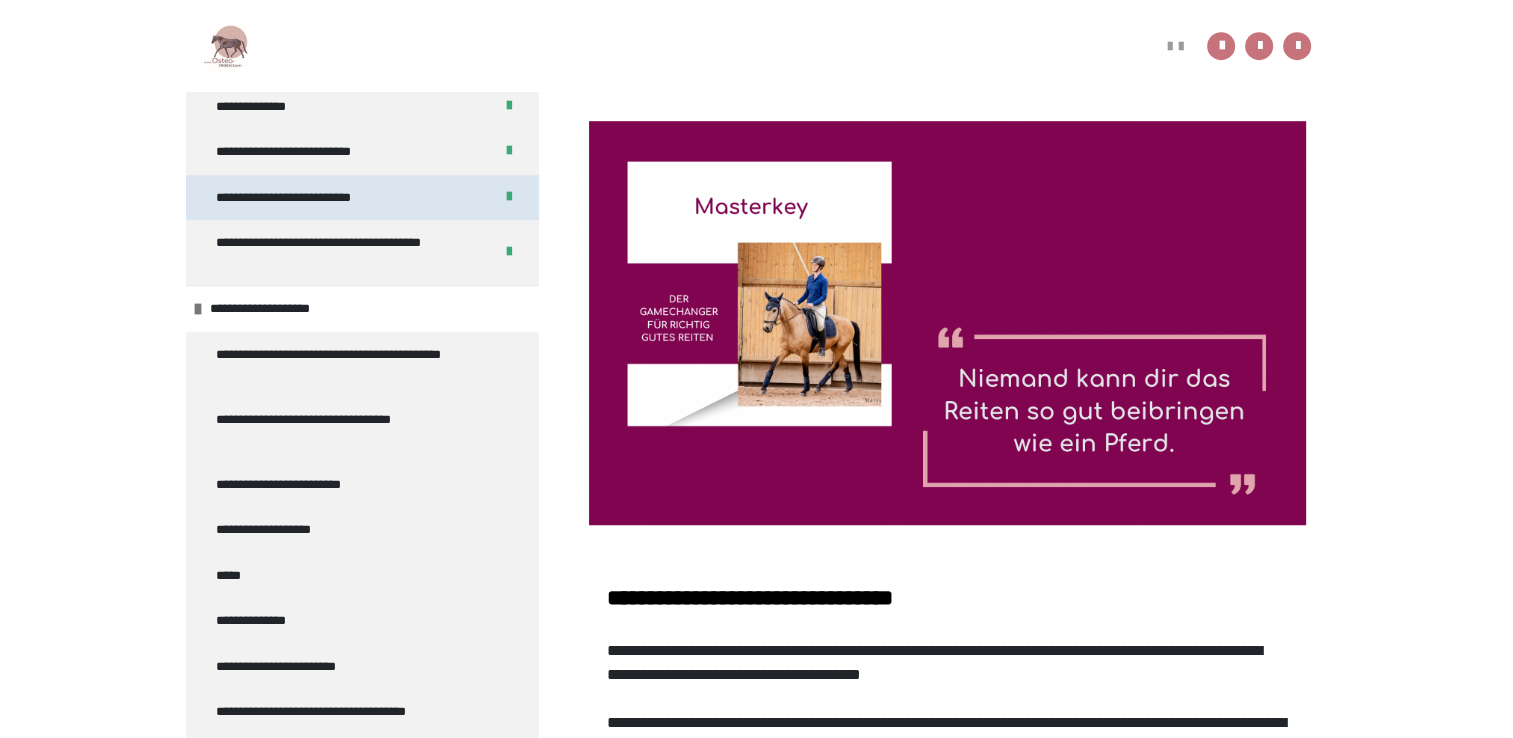 scroll, scrollTop: 1336, scrollLeft: 0, axis: vertical 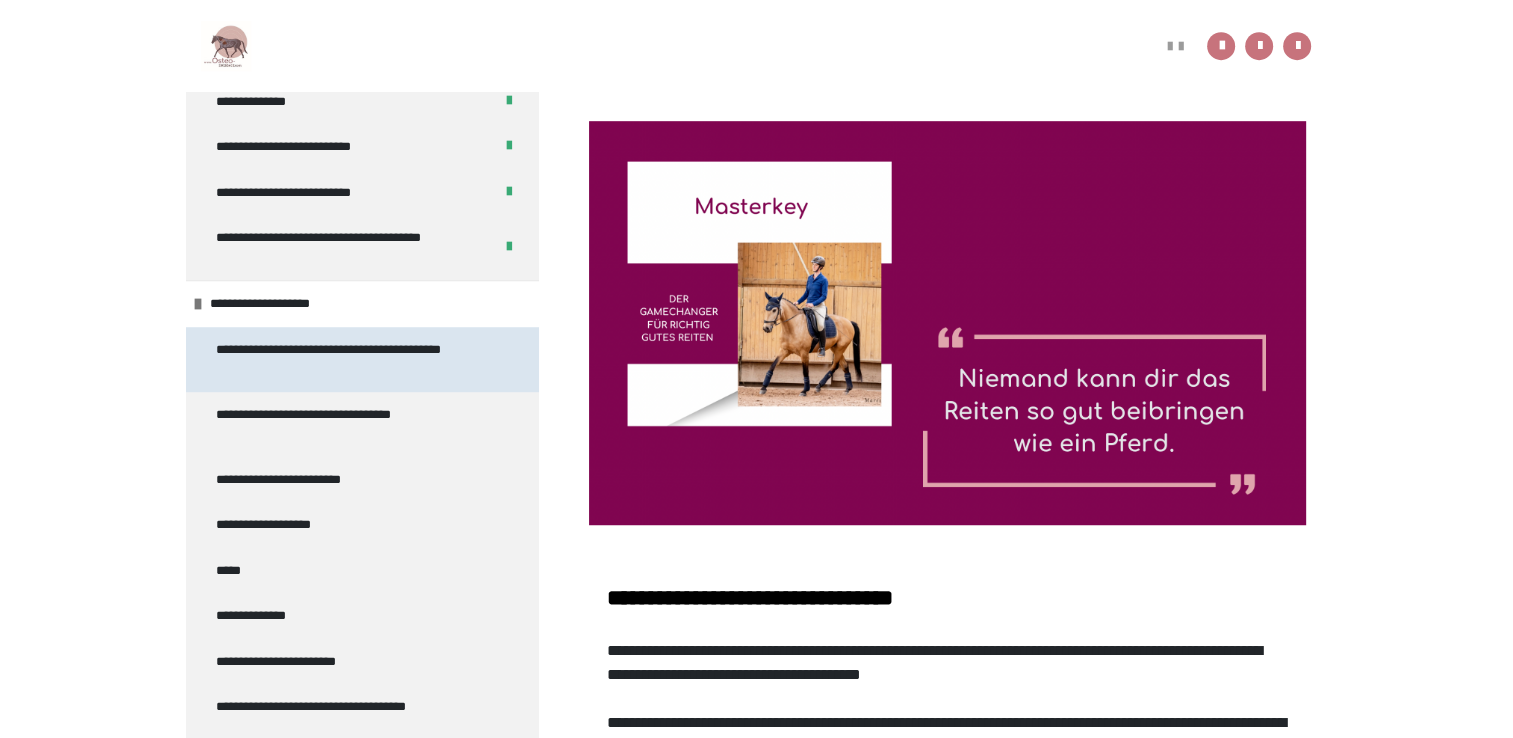 click on "**********" at bounding box center (347, 359) 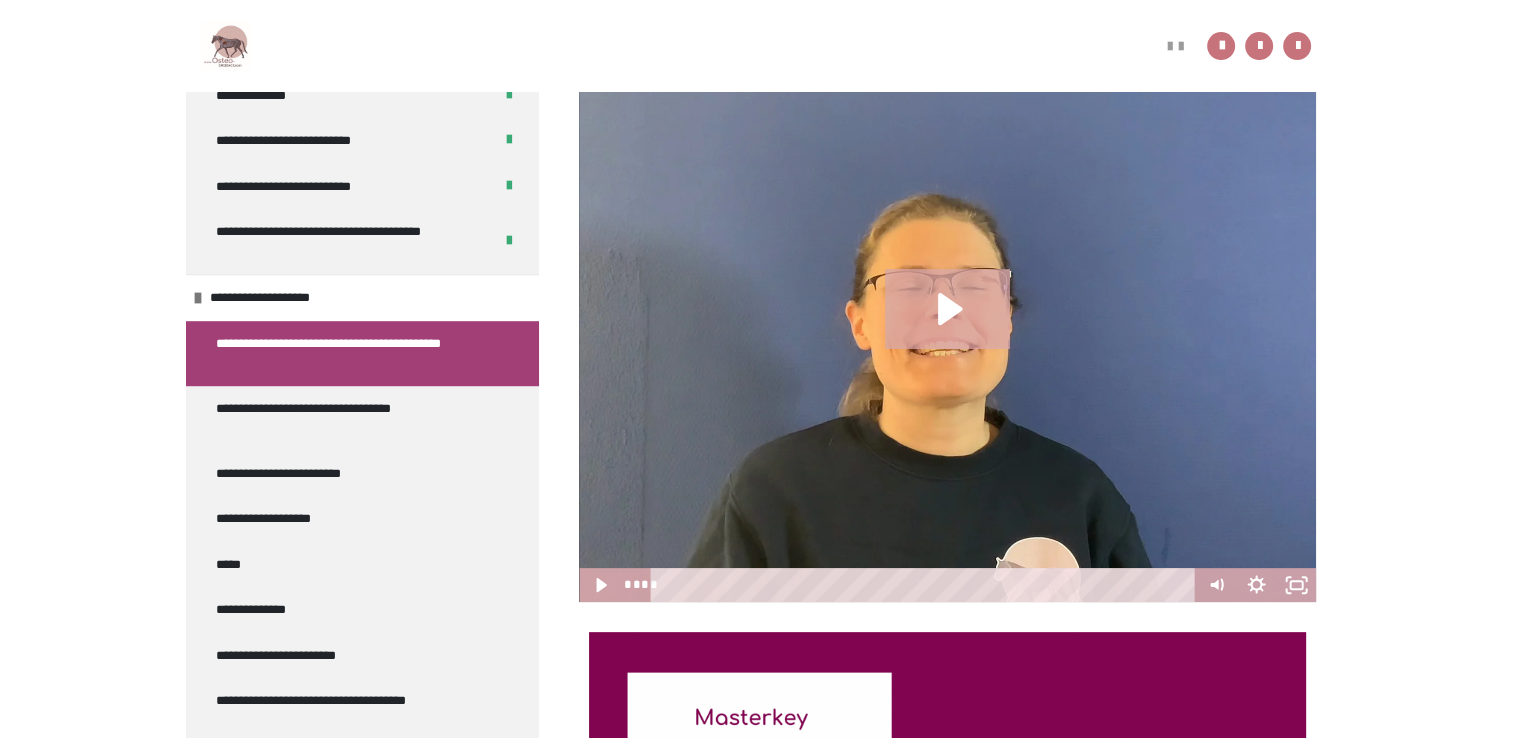 scroll, scrollTop: 1290, scrollLeft: 0, axis: vertical 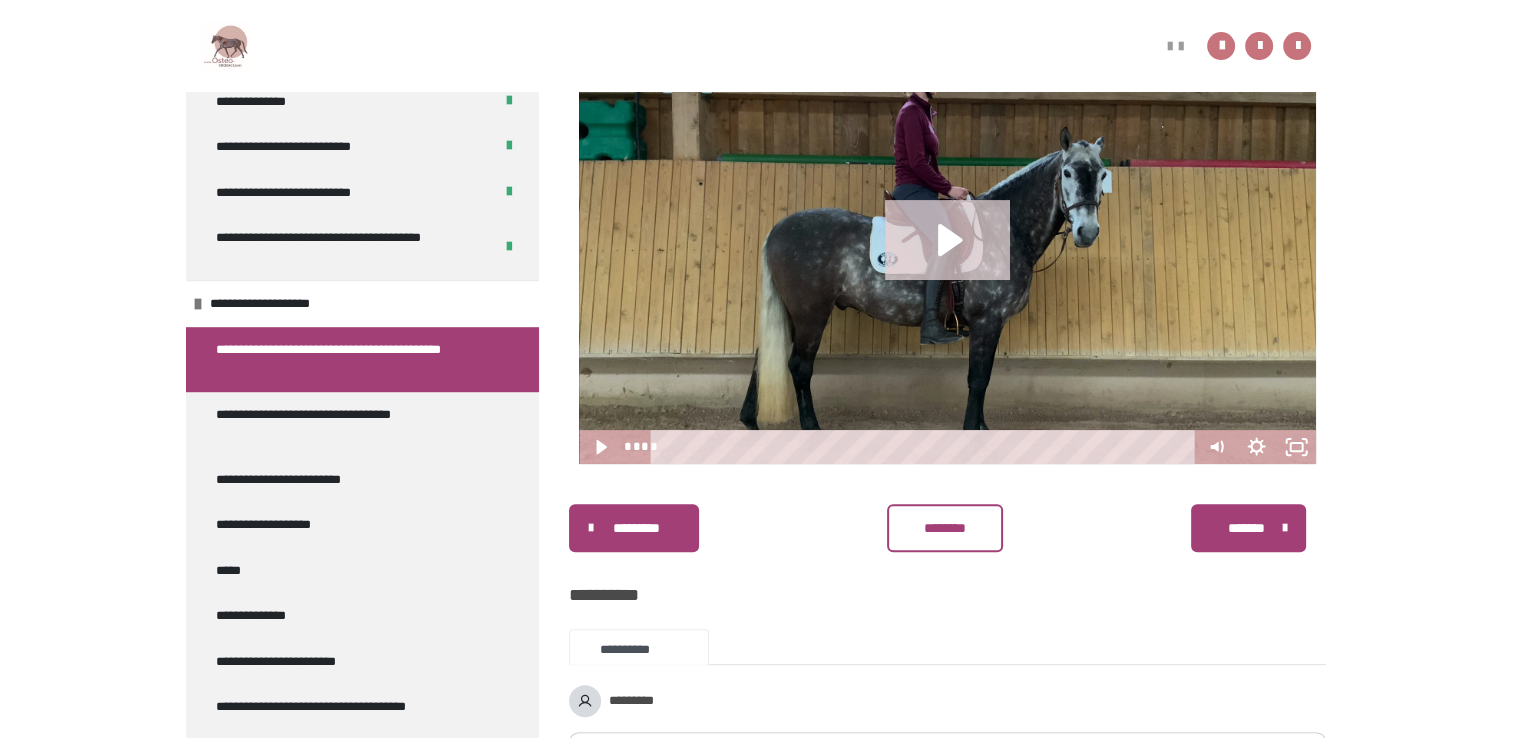 click 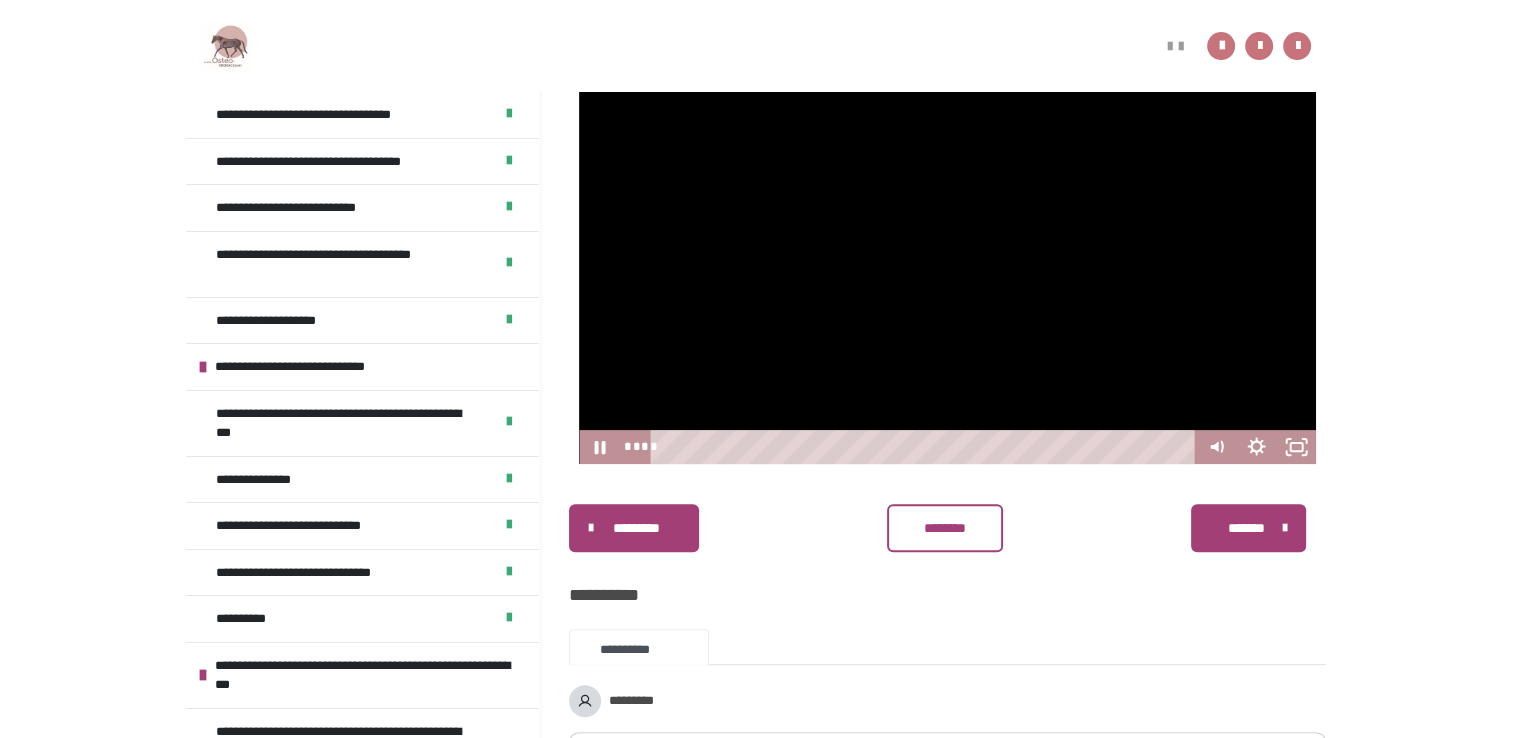 scroll, scrollTop: 429, scrollLeft: 0, axis: vertical 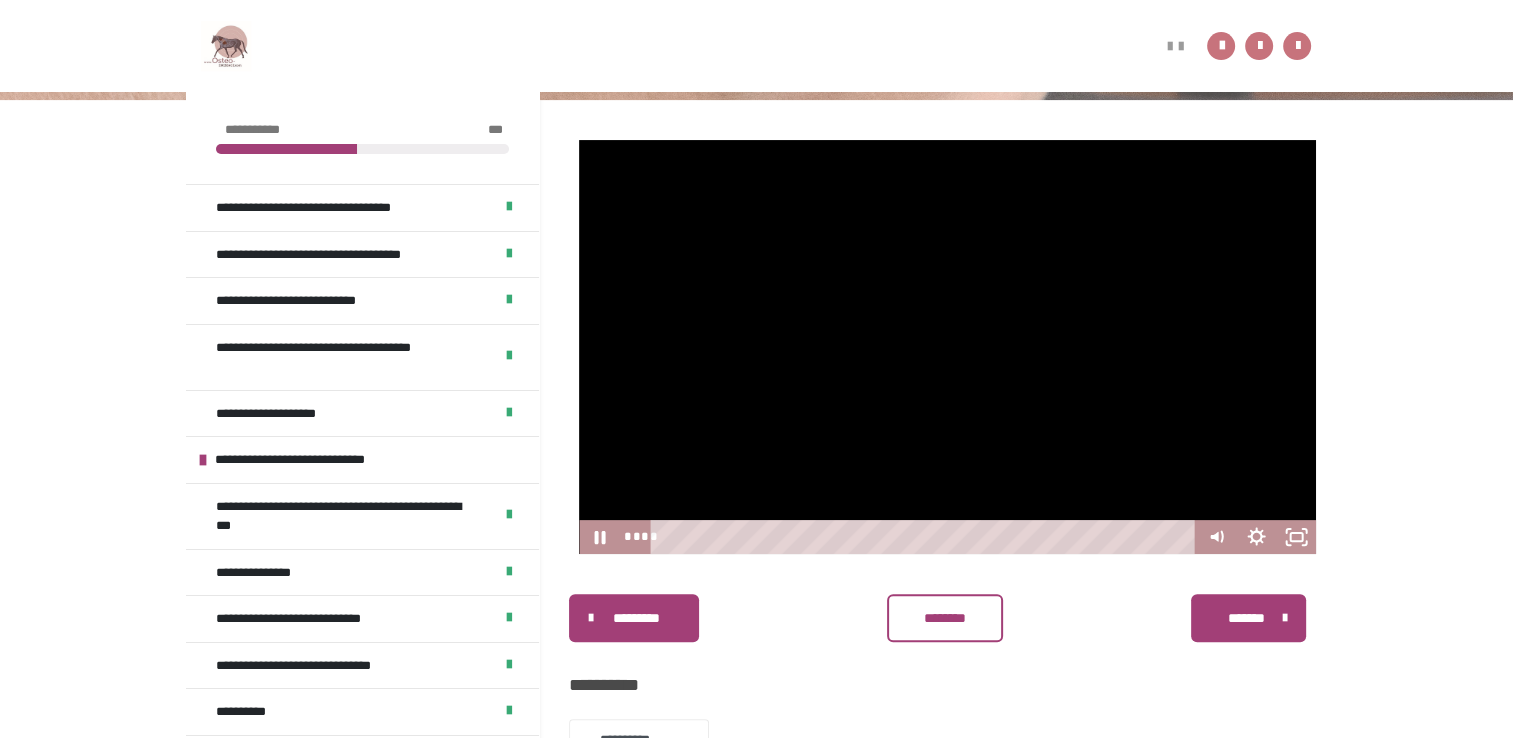 click on "**********" at bounding box center (947, 900) 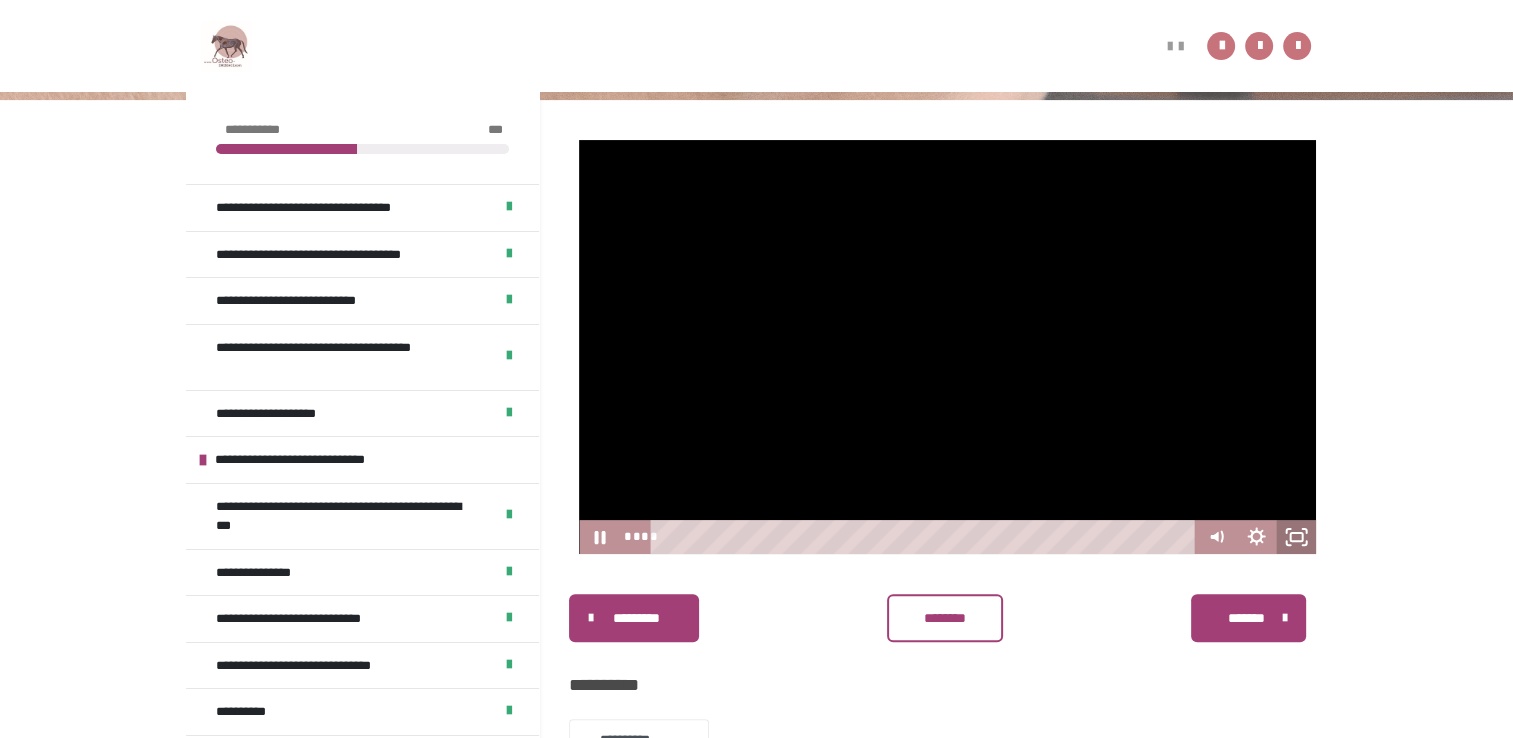 click 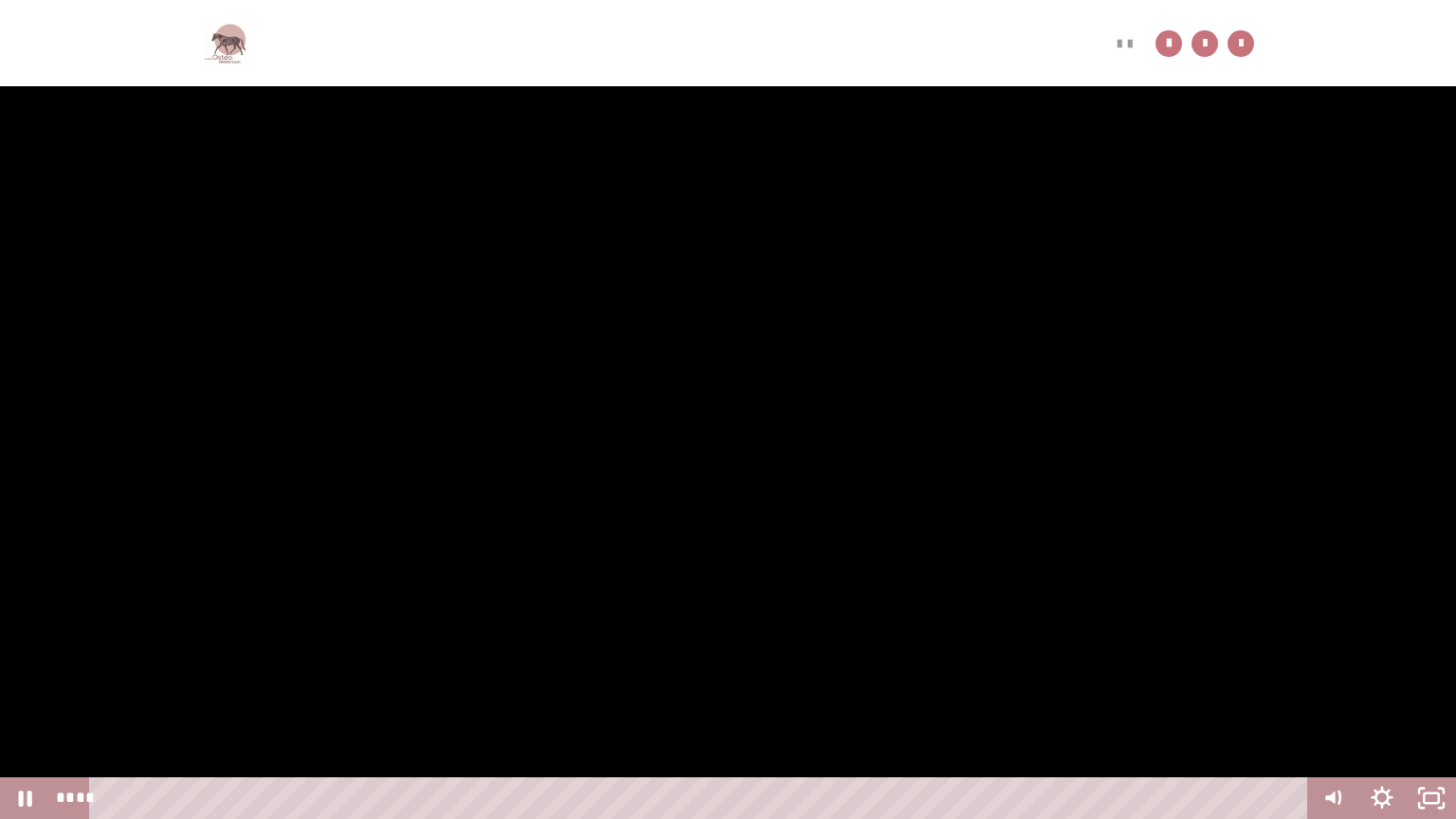 click at bounding box center [728, 410] 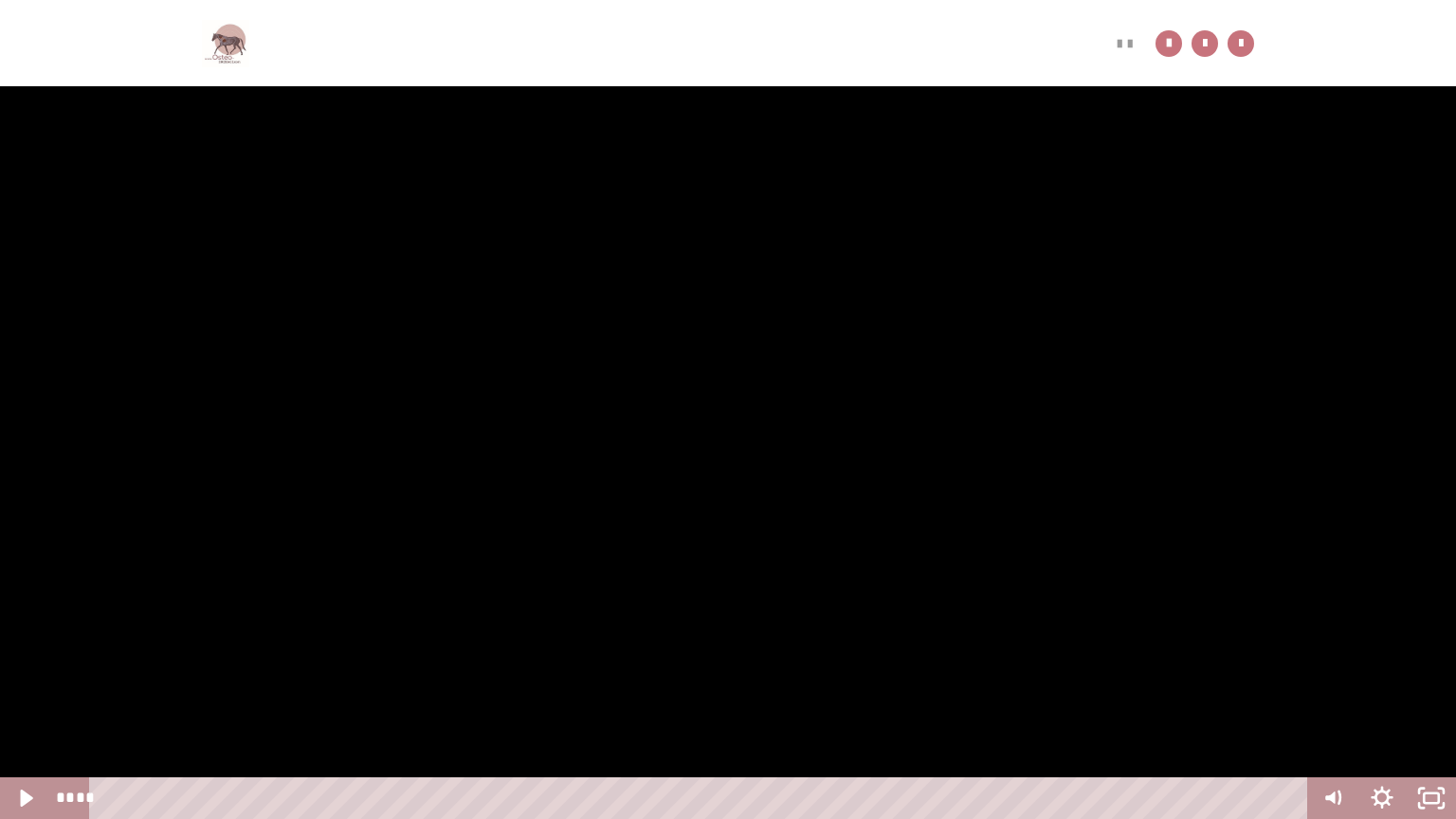 click at bounding box center (728, 410) 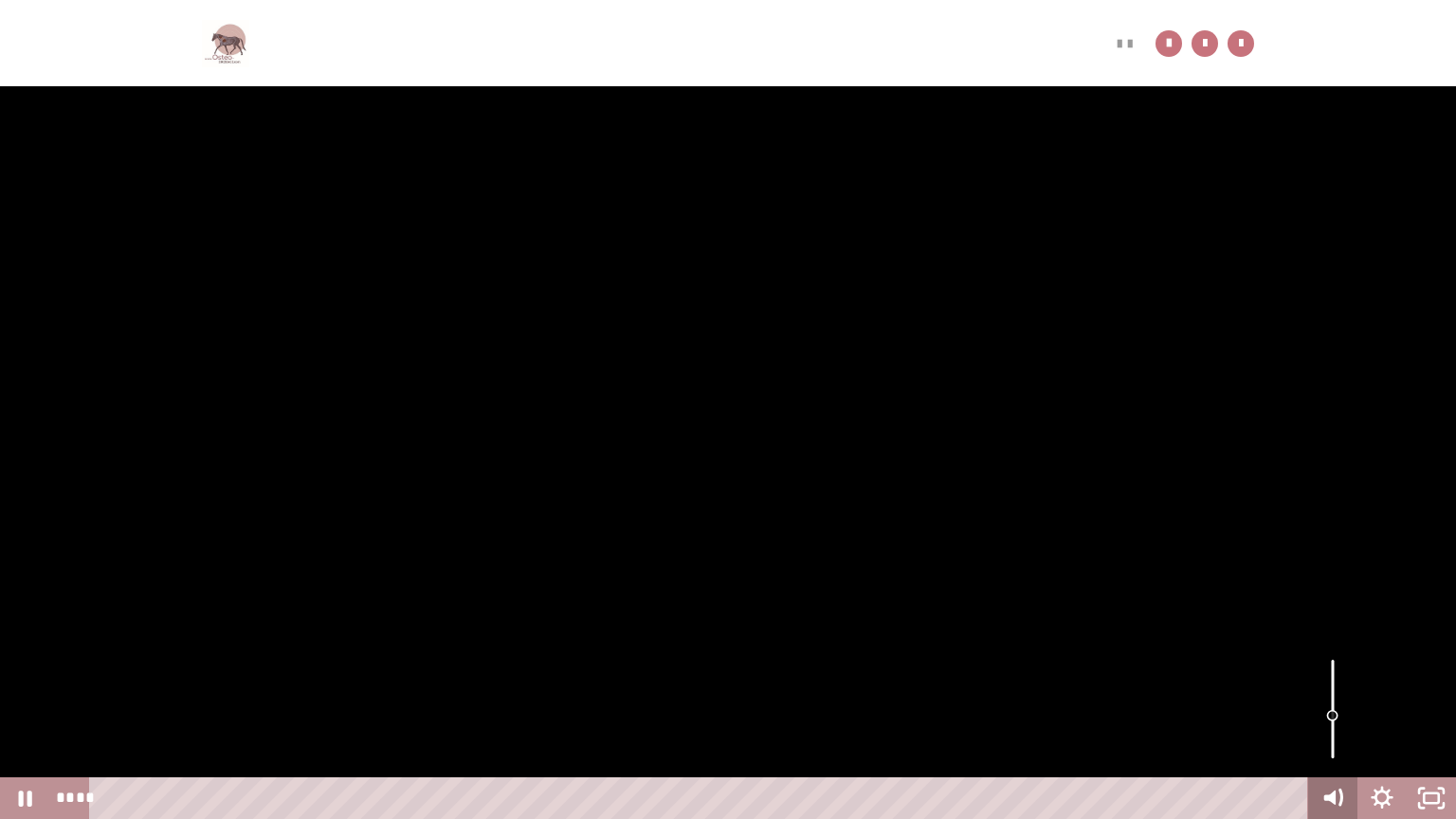 click 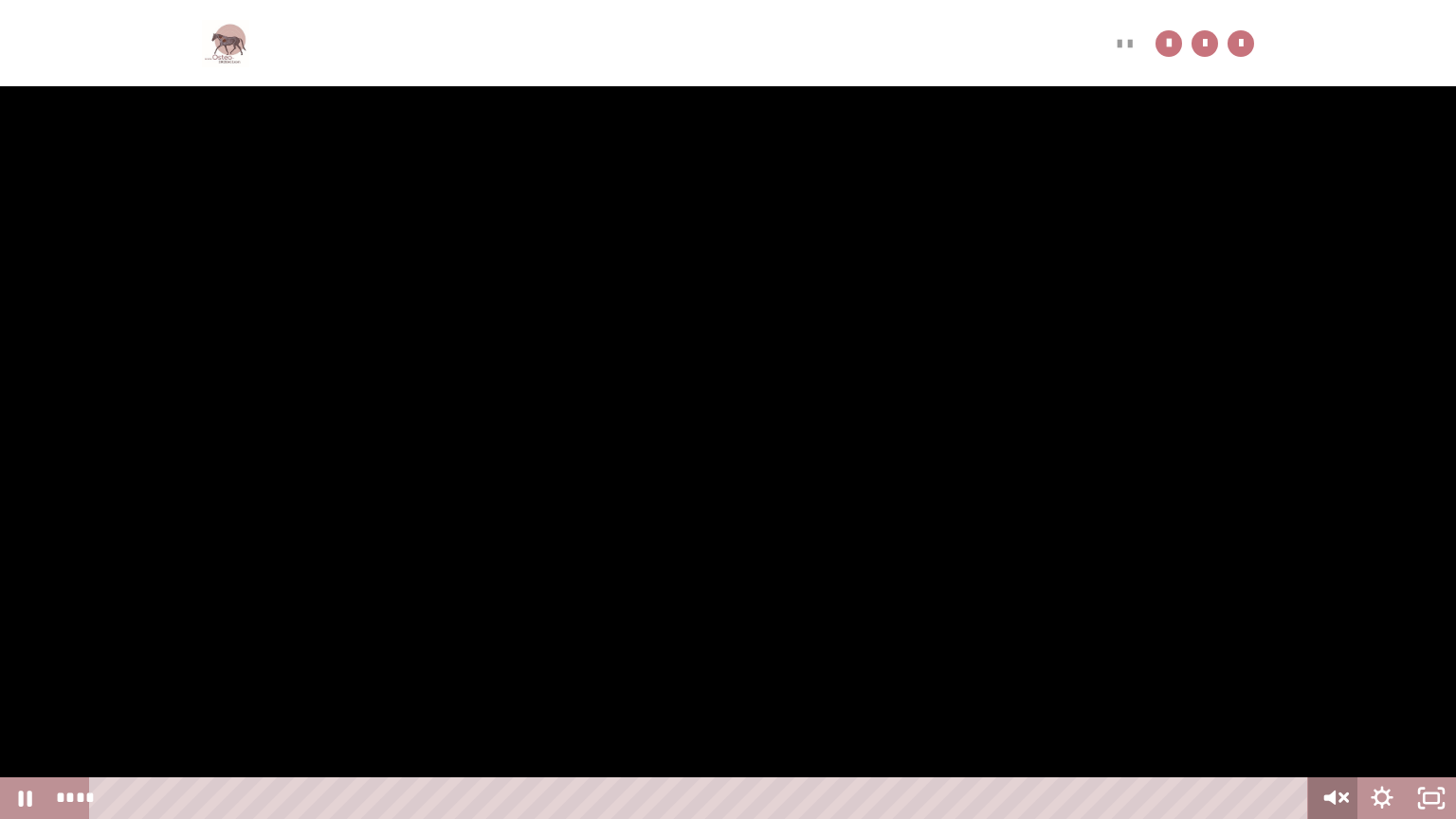 click 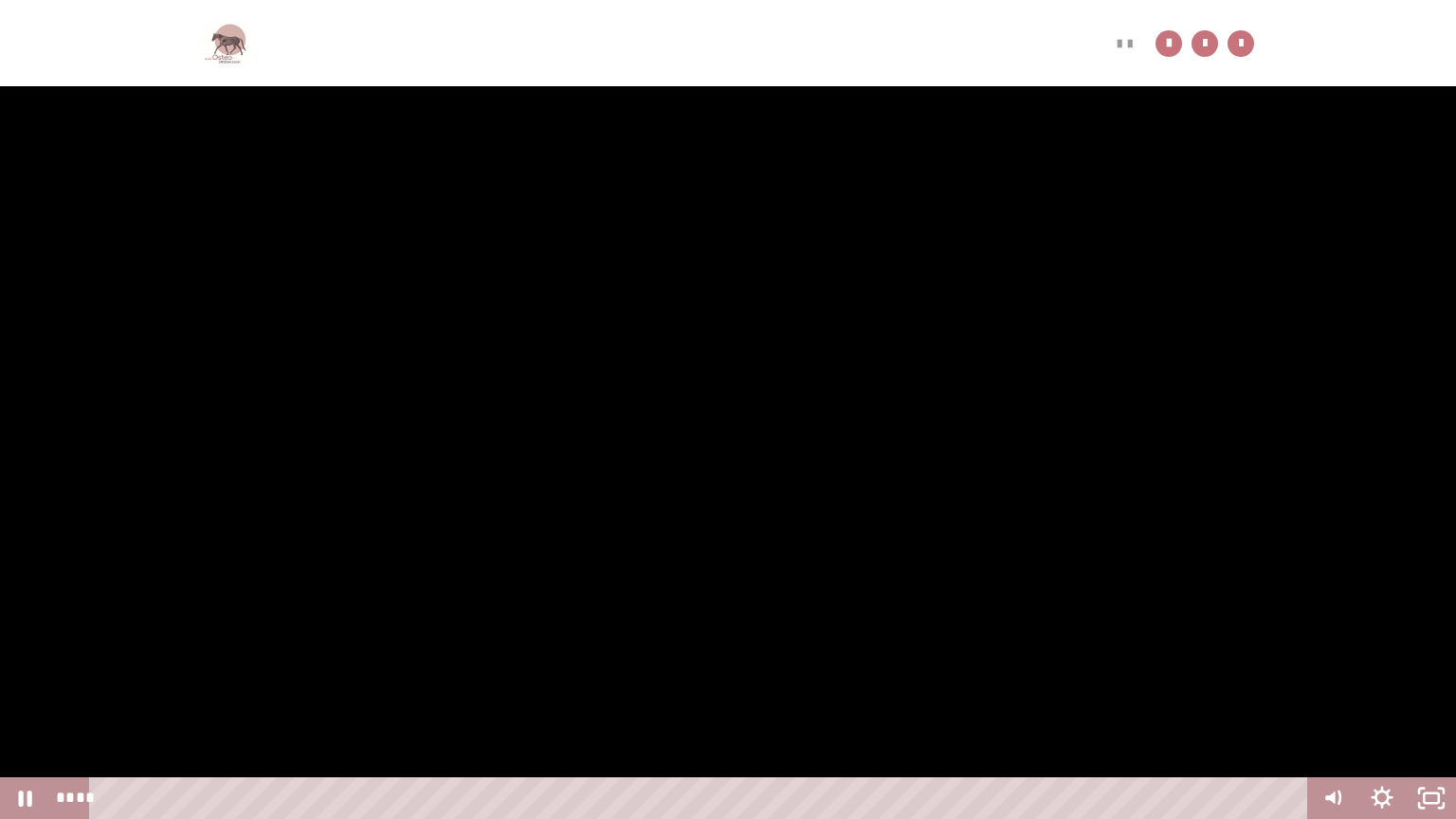 click at bounding box center [728, 410] 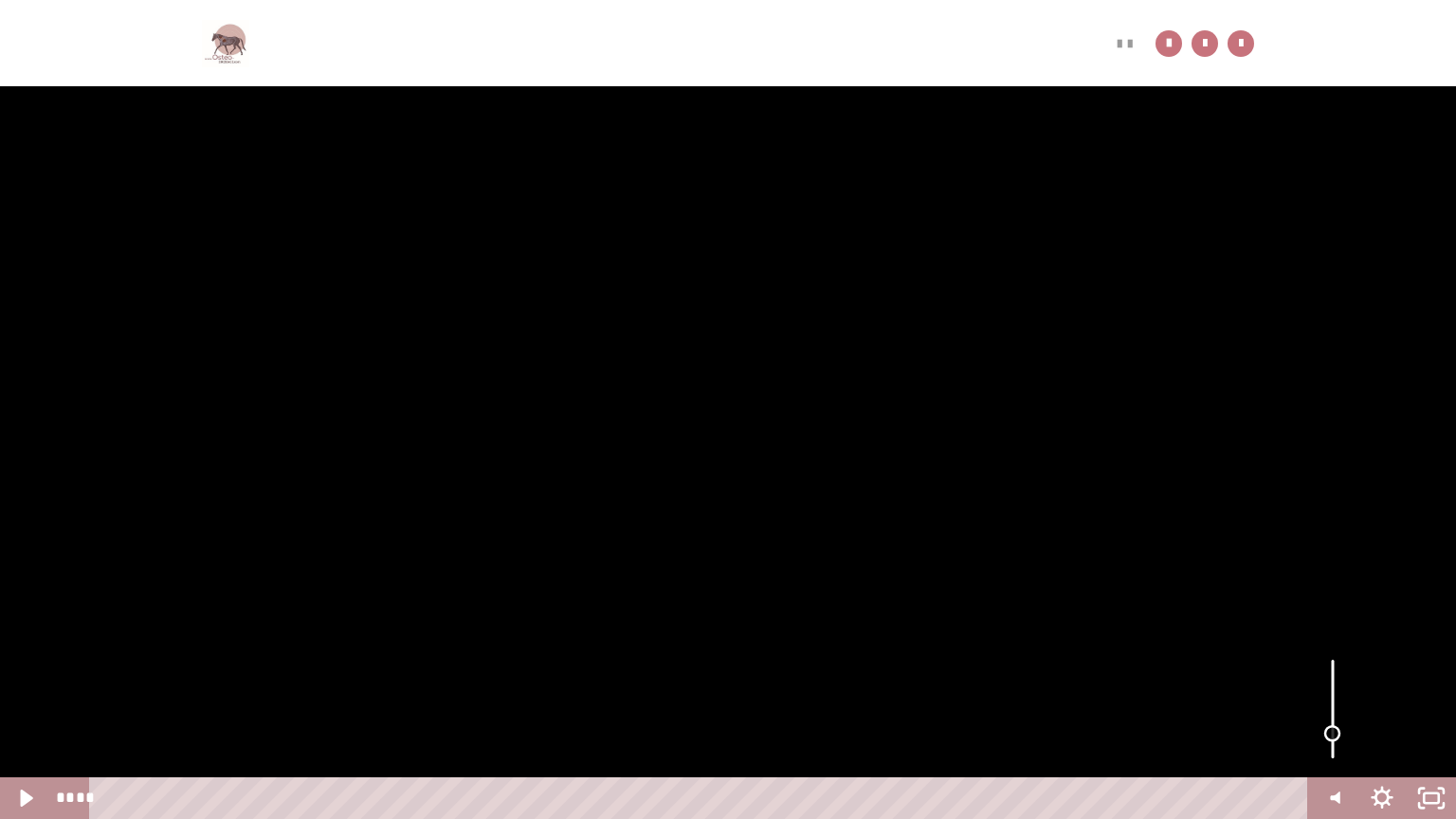 click at bounding box center [1333, 709] 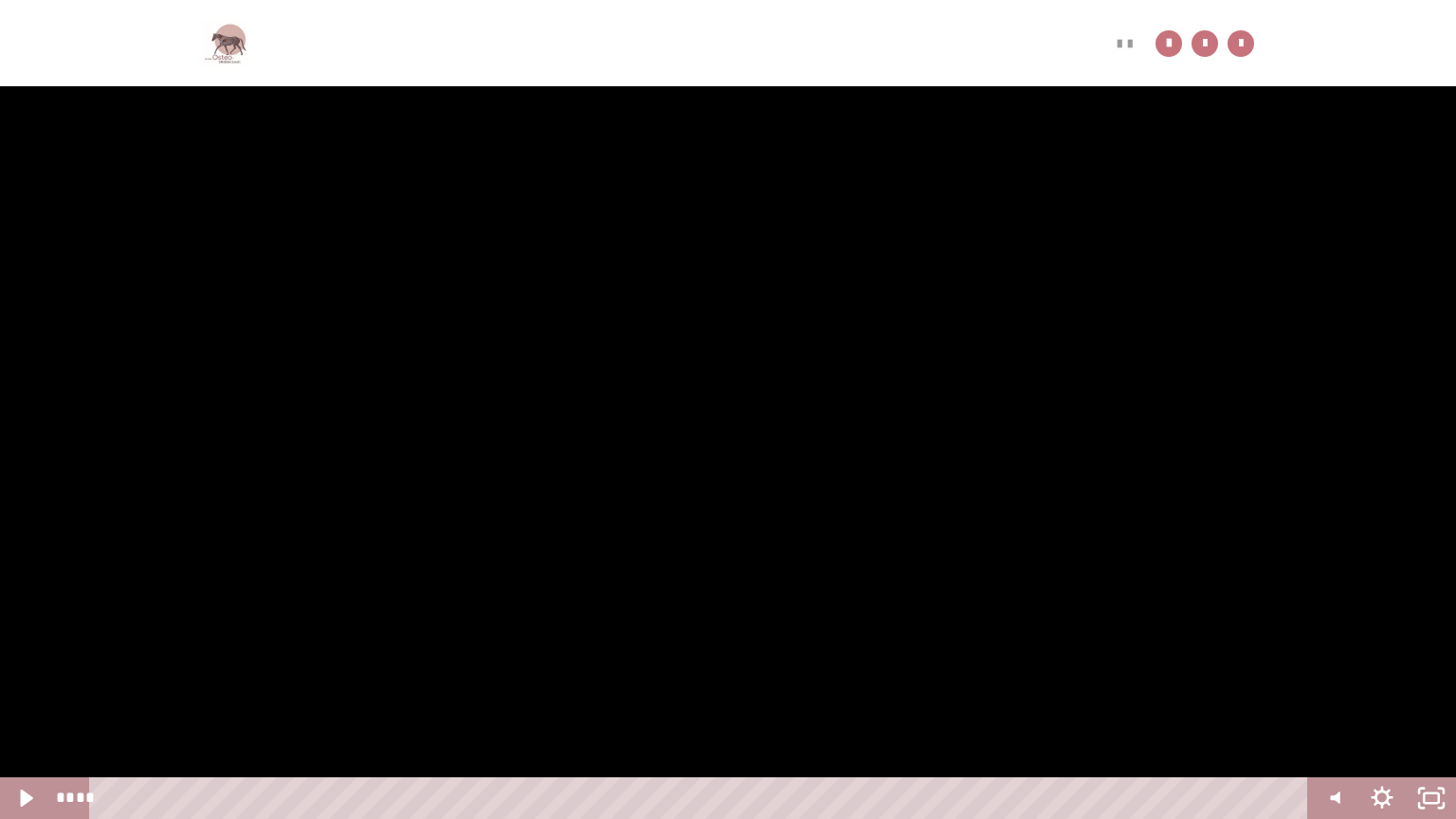 click at bounding box center [728, 410] 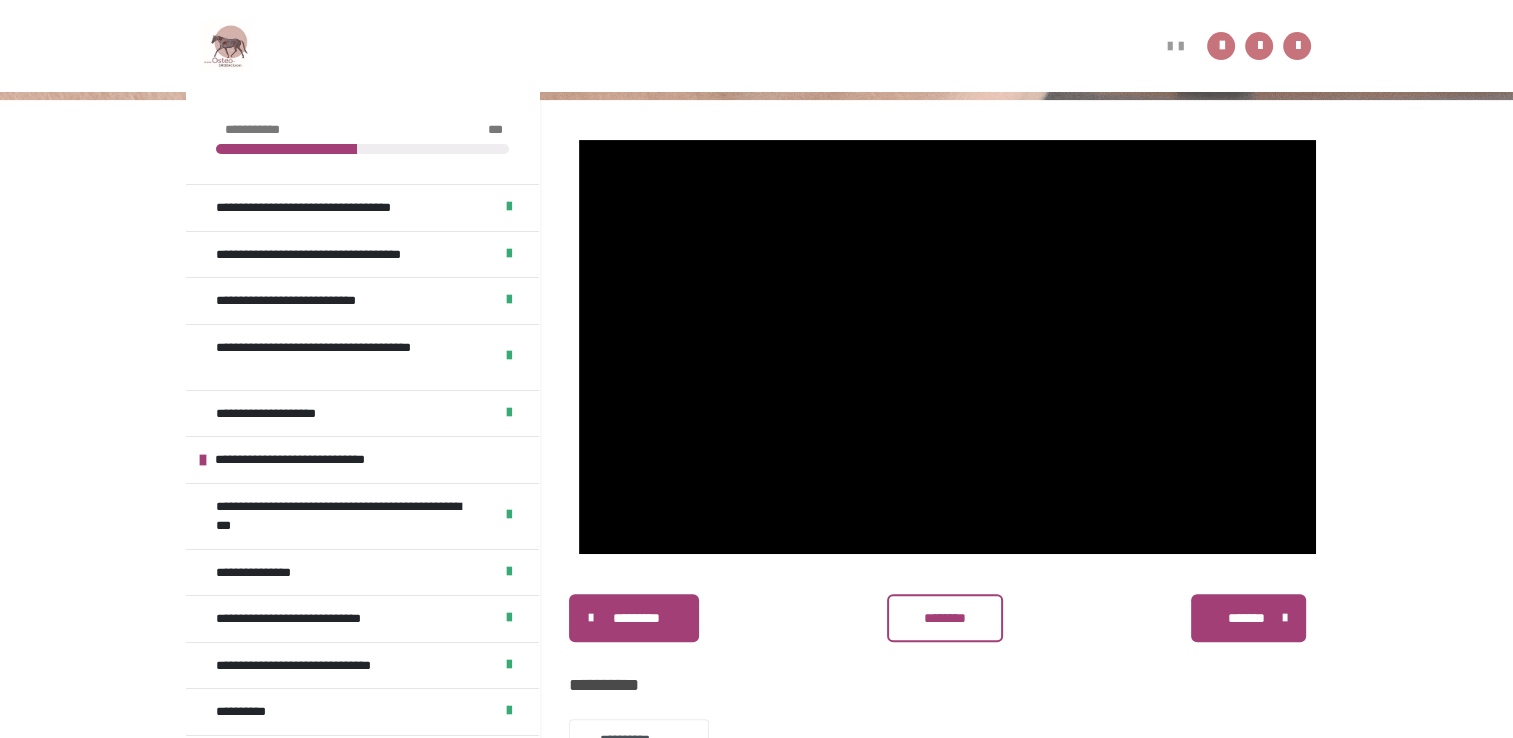 click on "********" at bounding box center [944, 618] 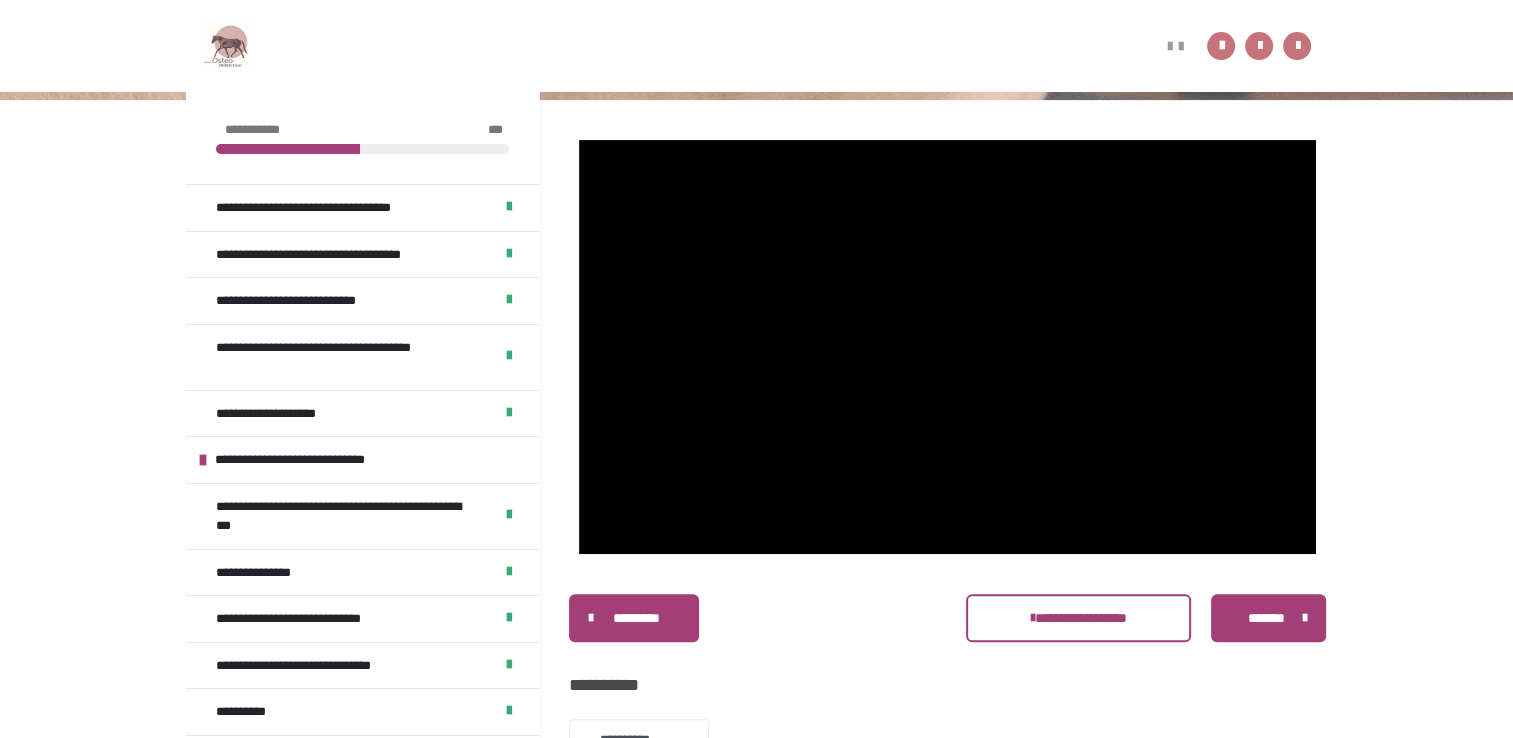 click on "*******" at bounding box center [1268, 618] 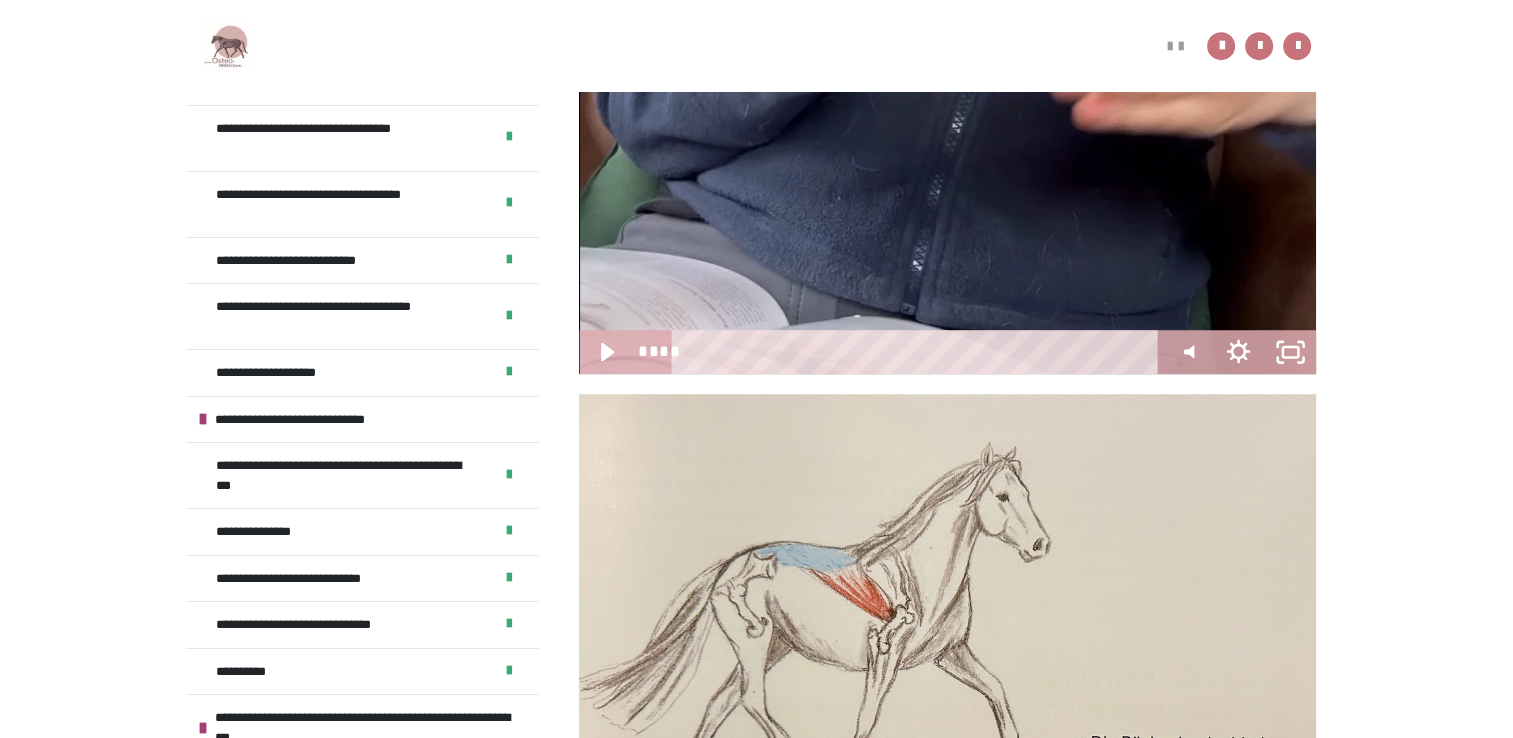 scroll, scrollTop: 1444, scrollLeft: 0, axis: vertical 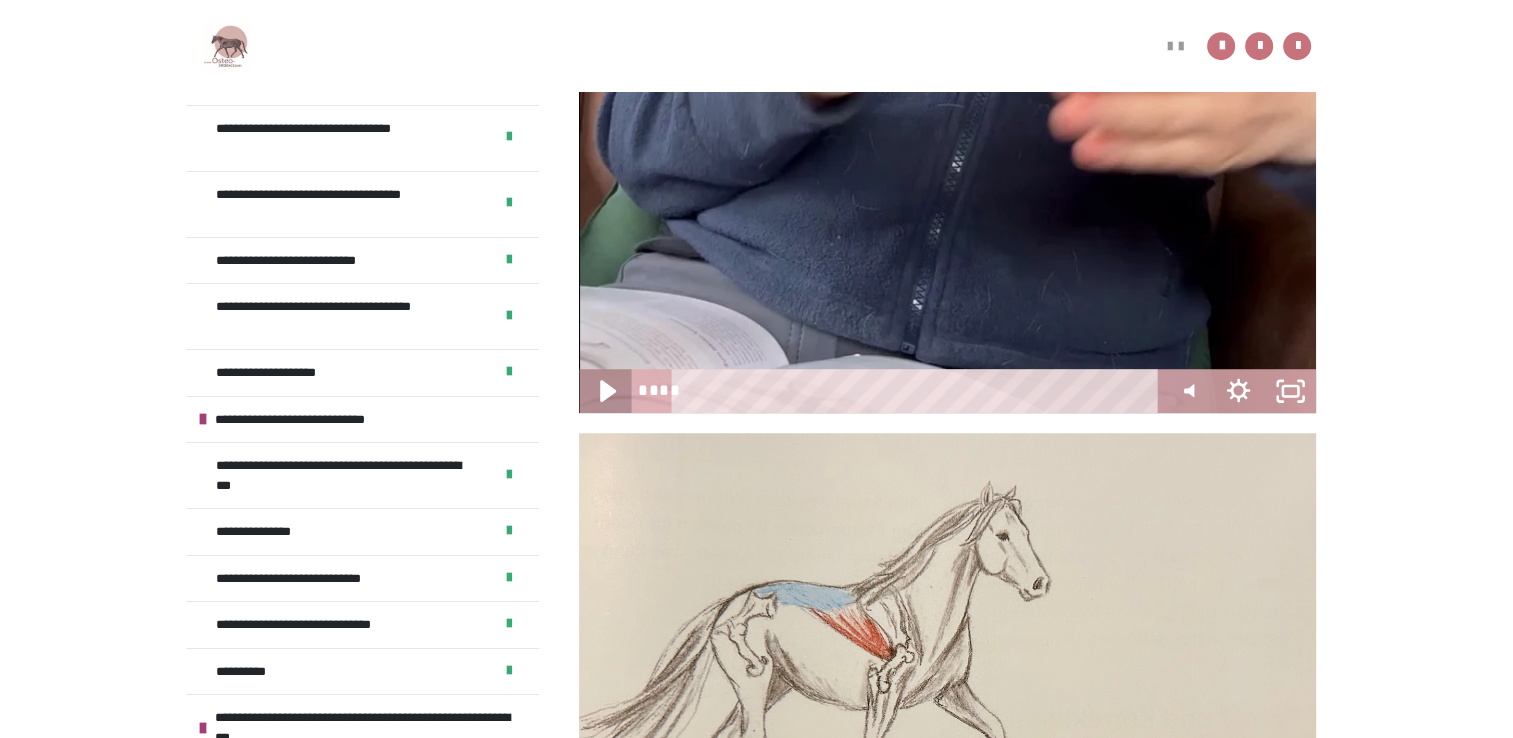 click 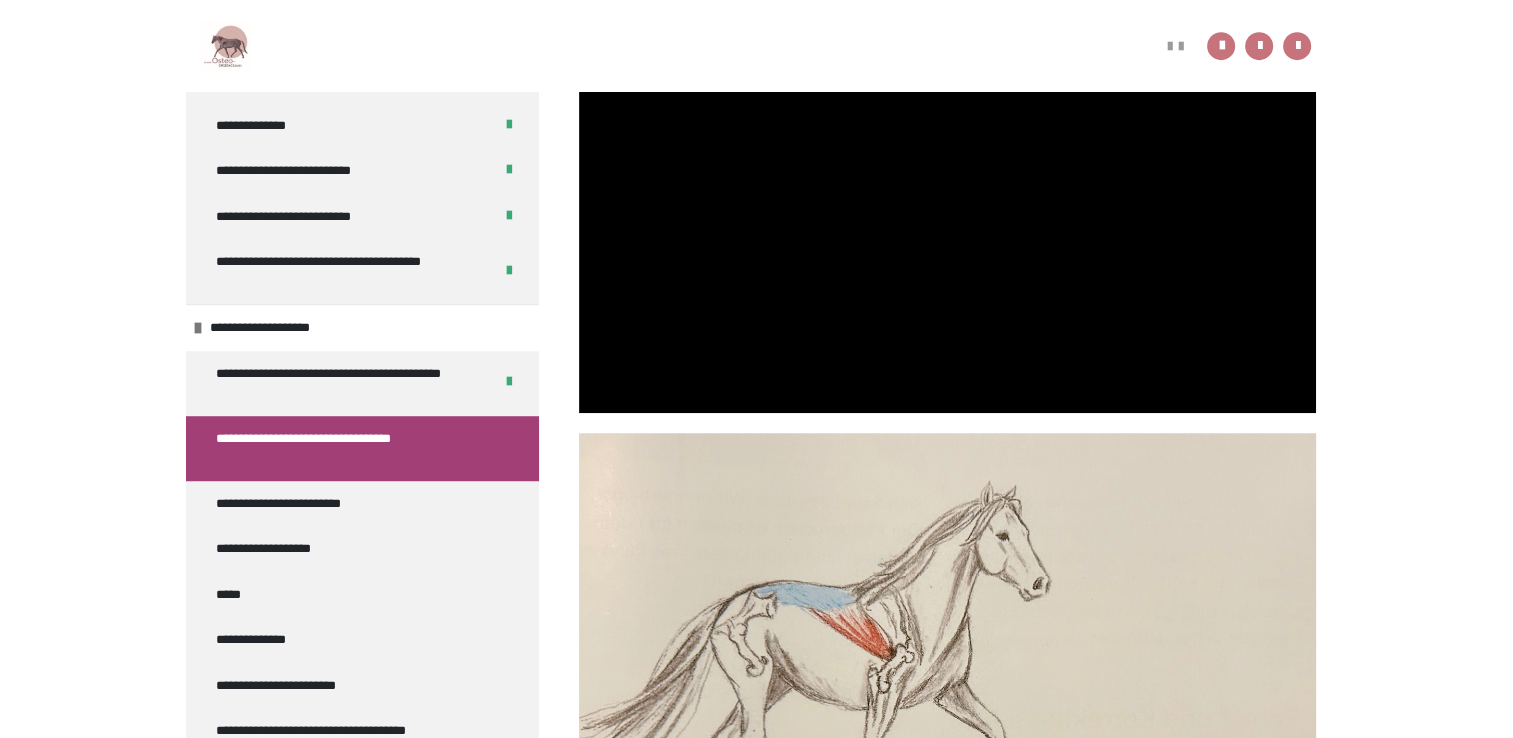 scroll, scrollTop: 1274, scrollLeft: 0, axis: vertical 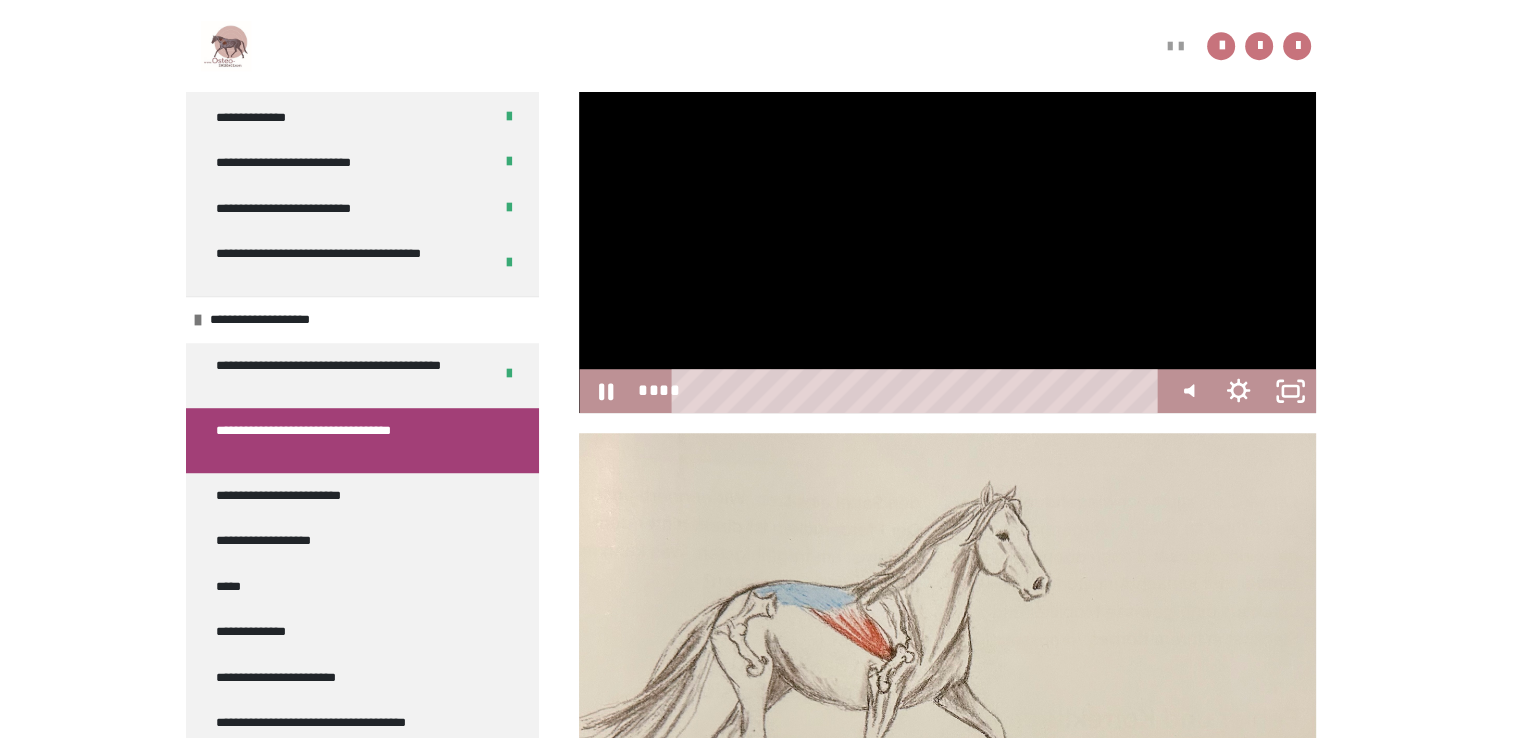 click on "**********" at bounding box center [756, 51] 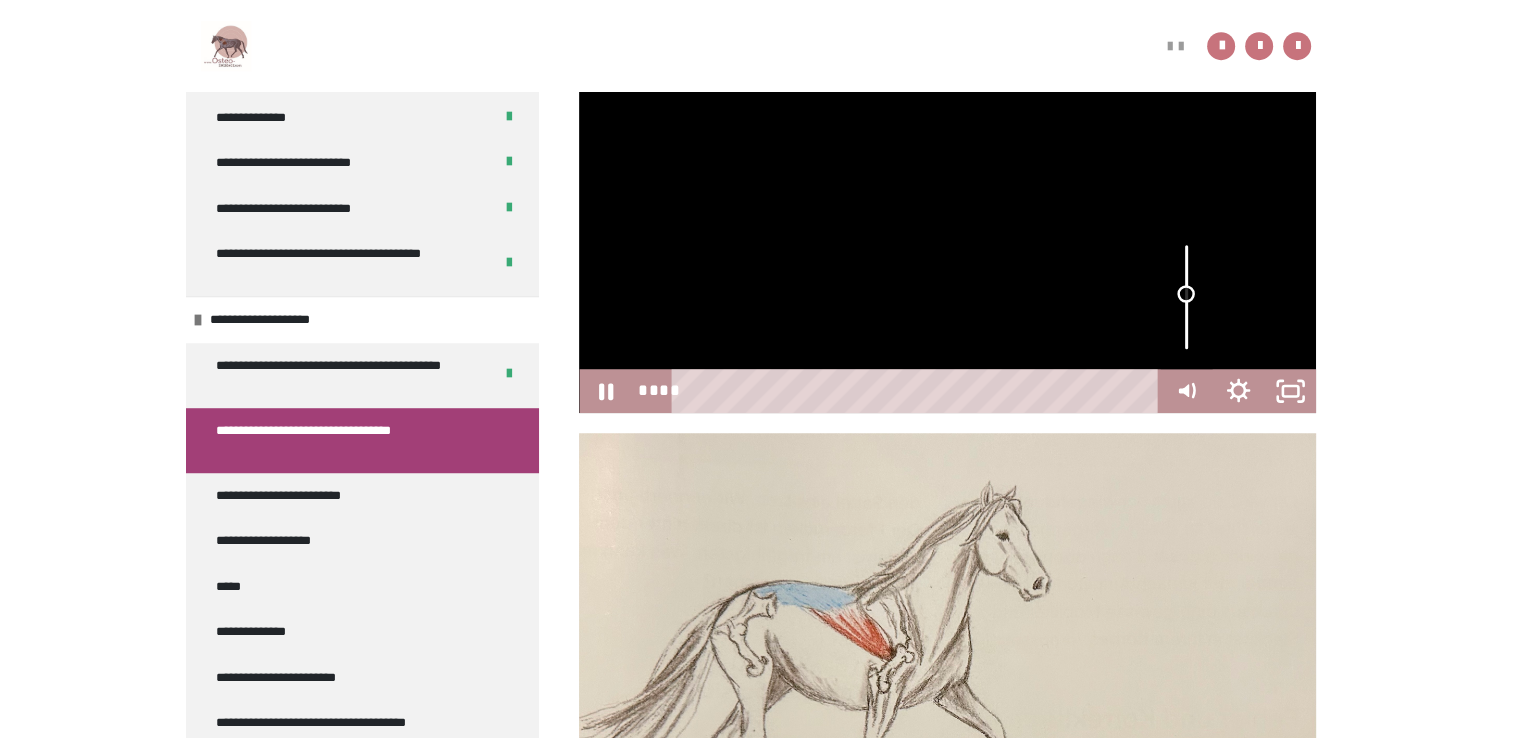 click at bounding box center [1186, 297] 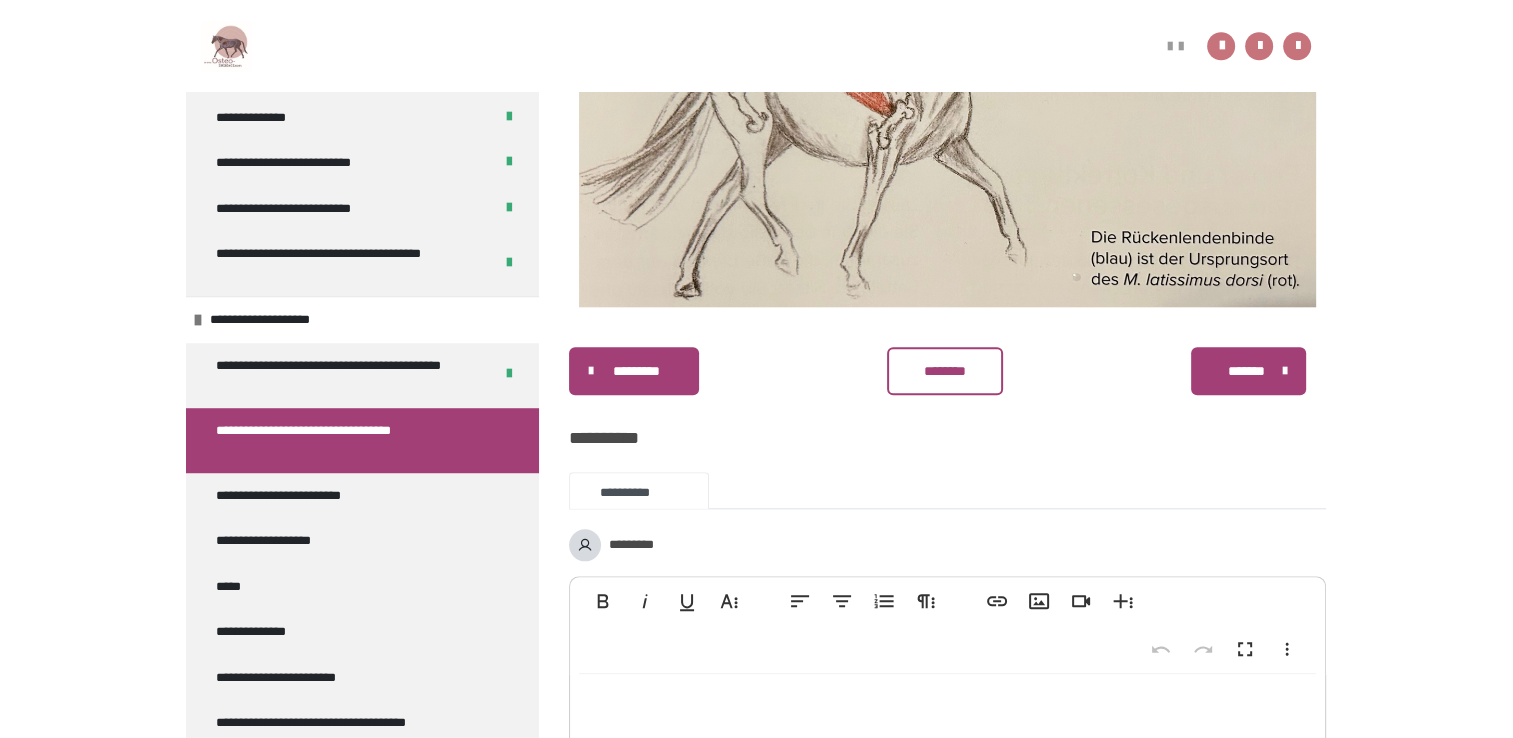 scroll, scrollTop: 1989, scrollLeft: 0, axis: vertical 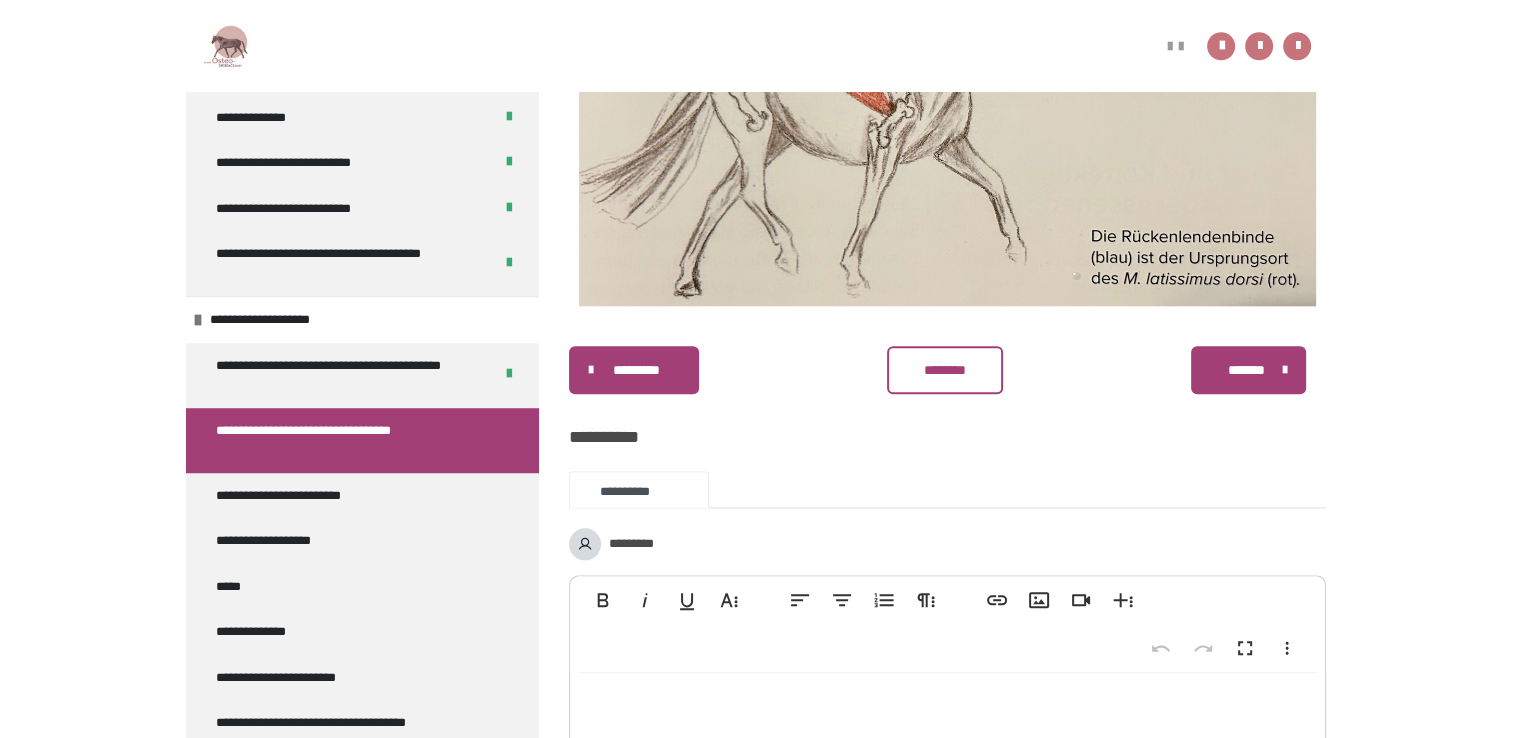 click on "********" at bounding box center [944, 370] 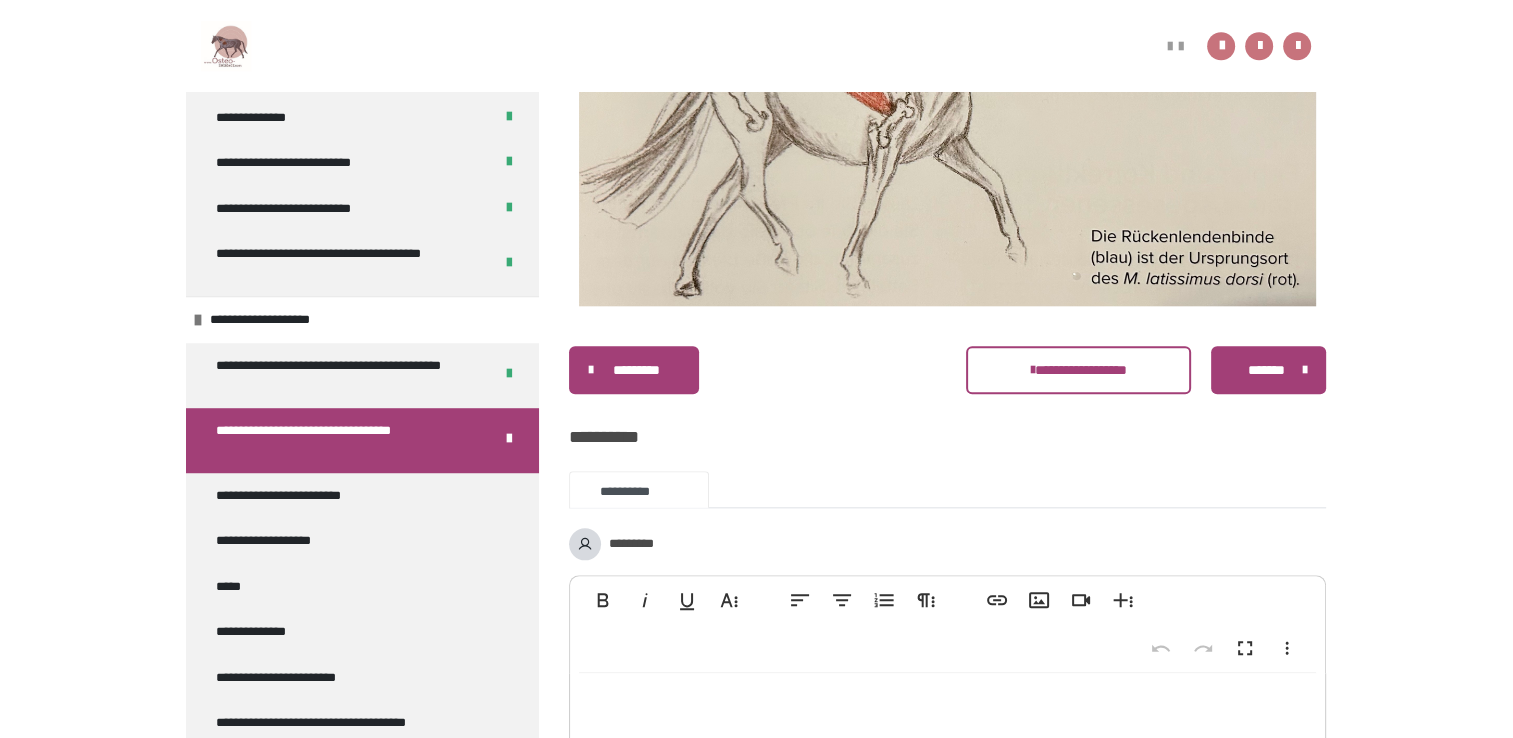 click on "*******" at bounding box center [1266, 370] 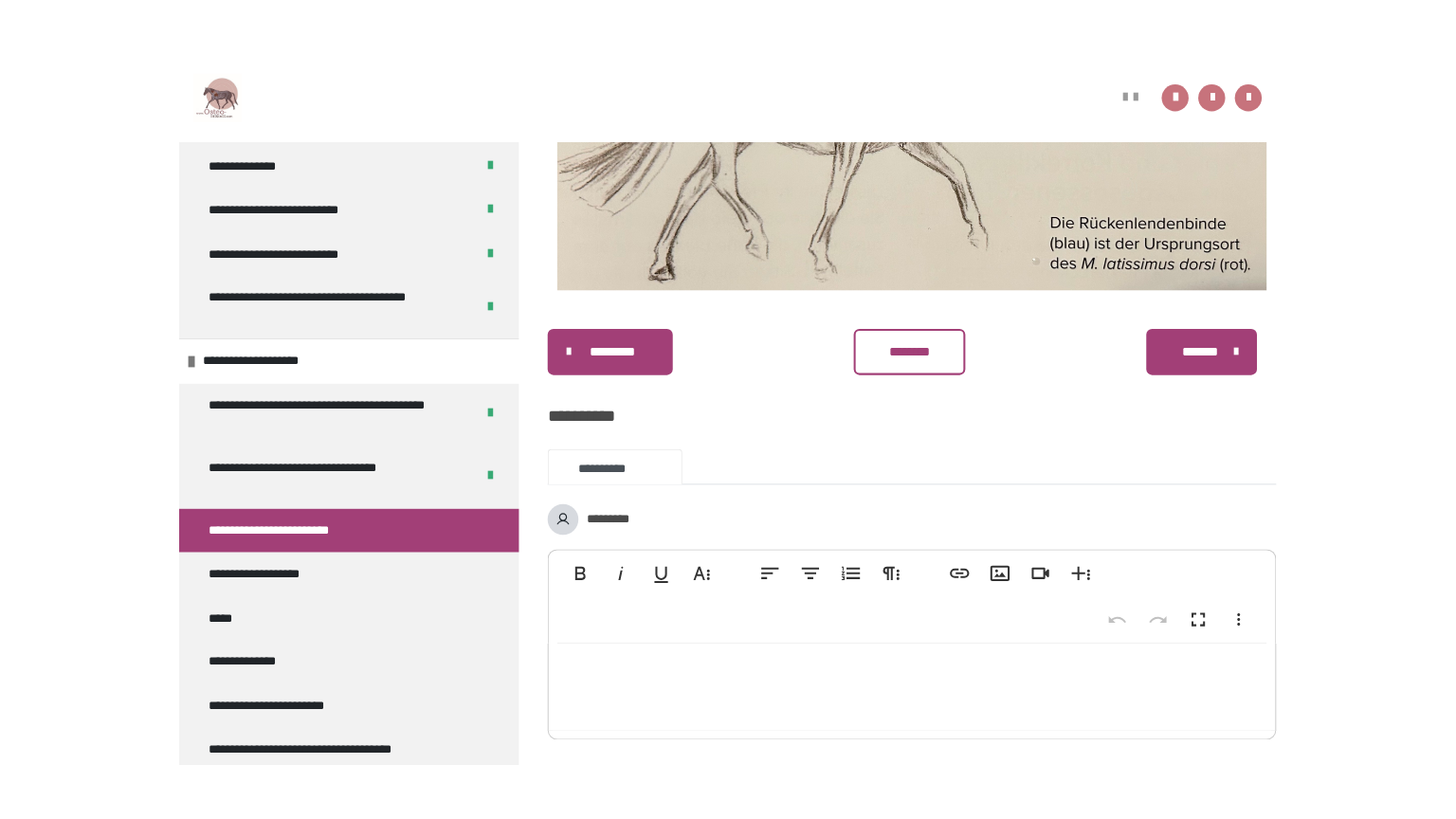 scroll, scrollTop: 482, scrollLeft: 0, axis: vertical 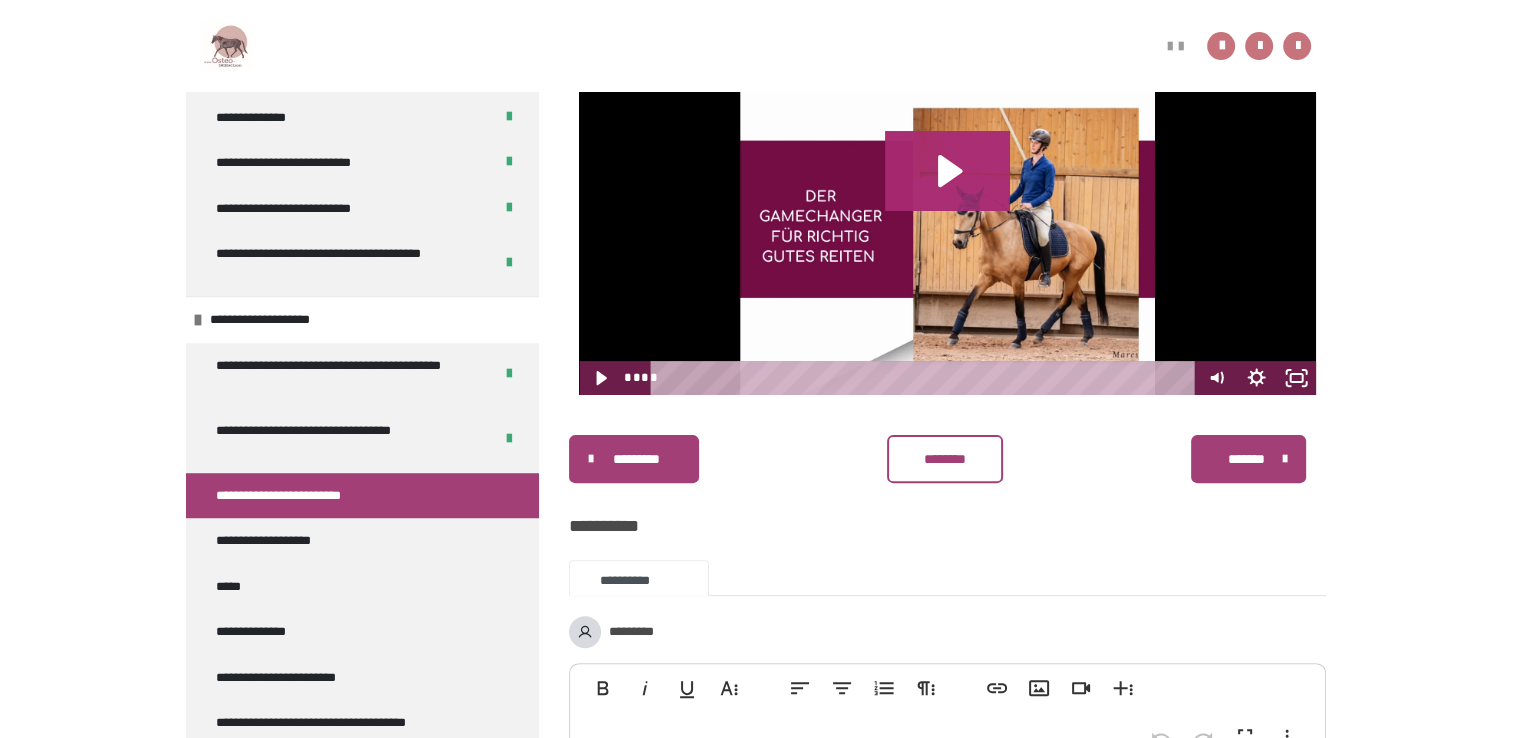 click 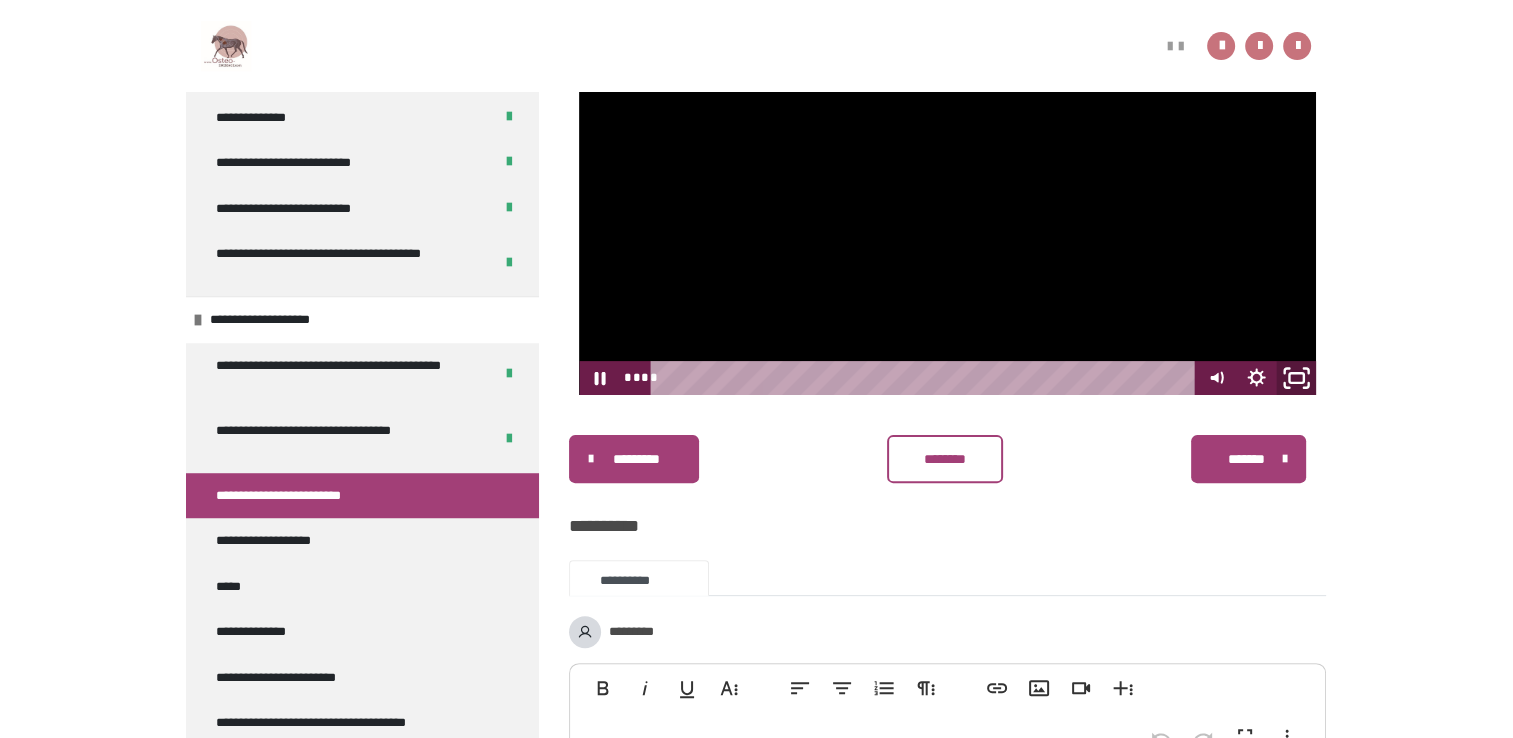 click 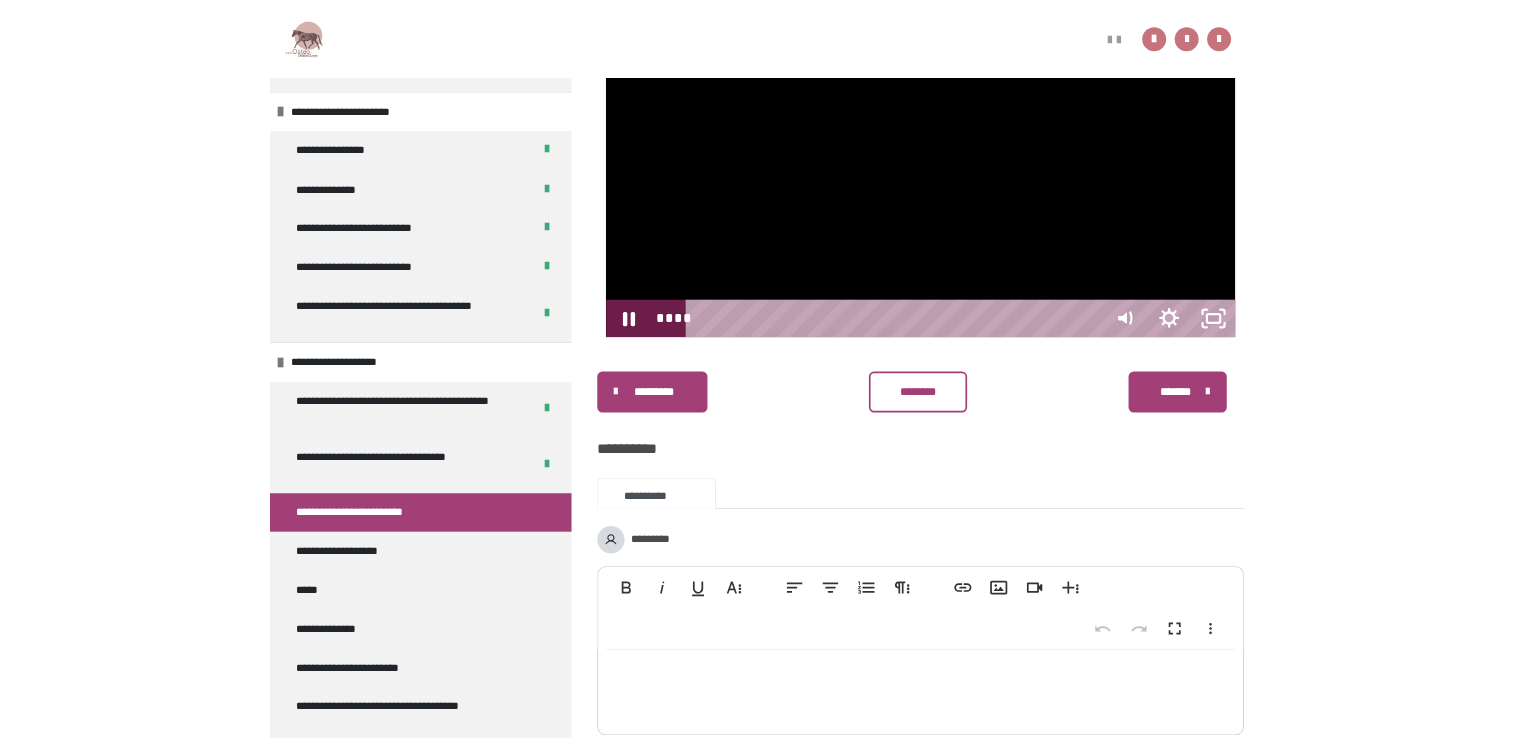 scroll, scrollTop: 1167, scrollLeft: 0, axis: vertical 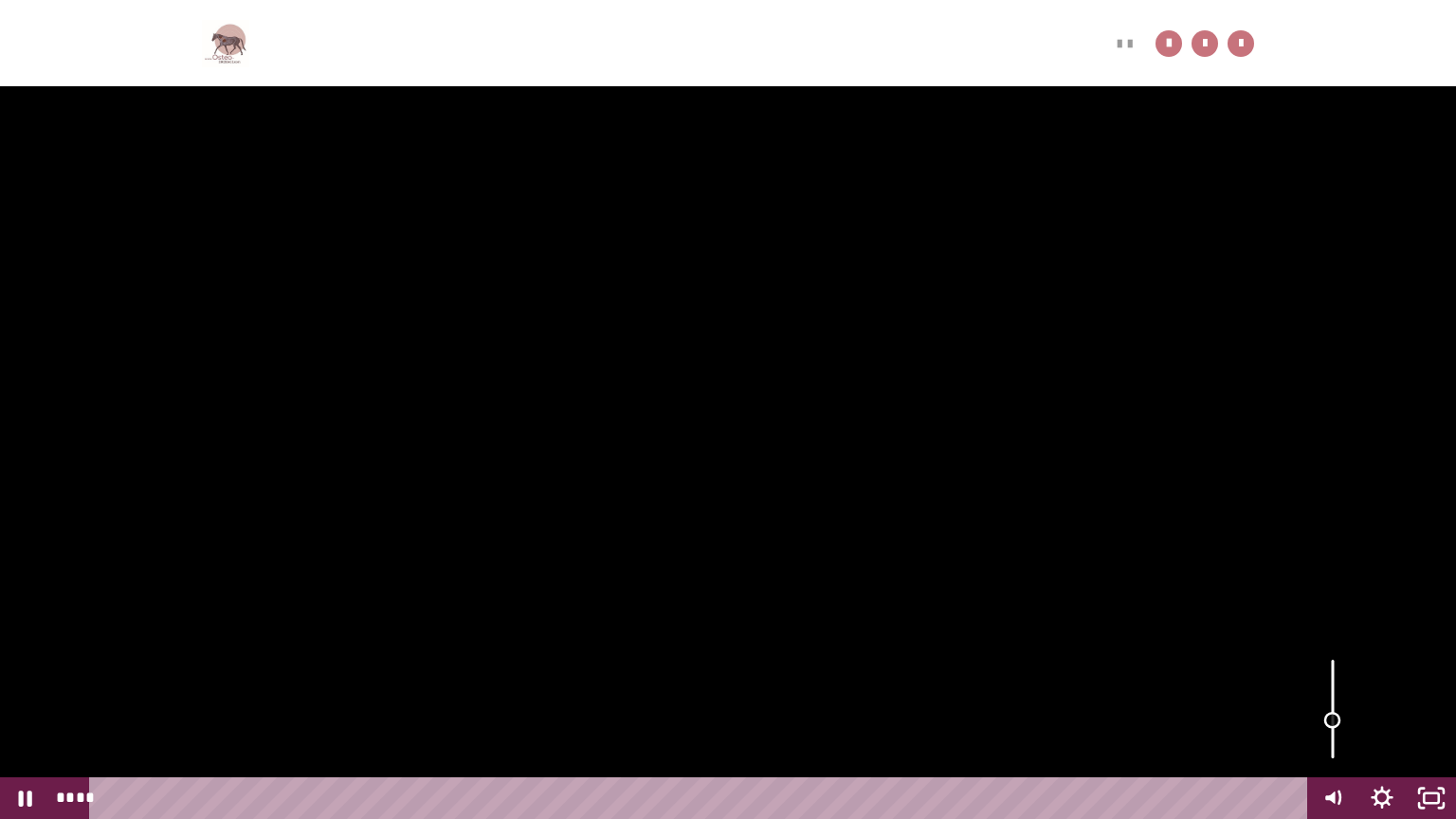 click at bounding box center [1333, 709] 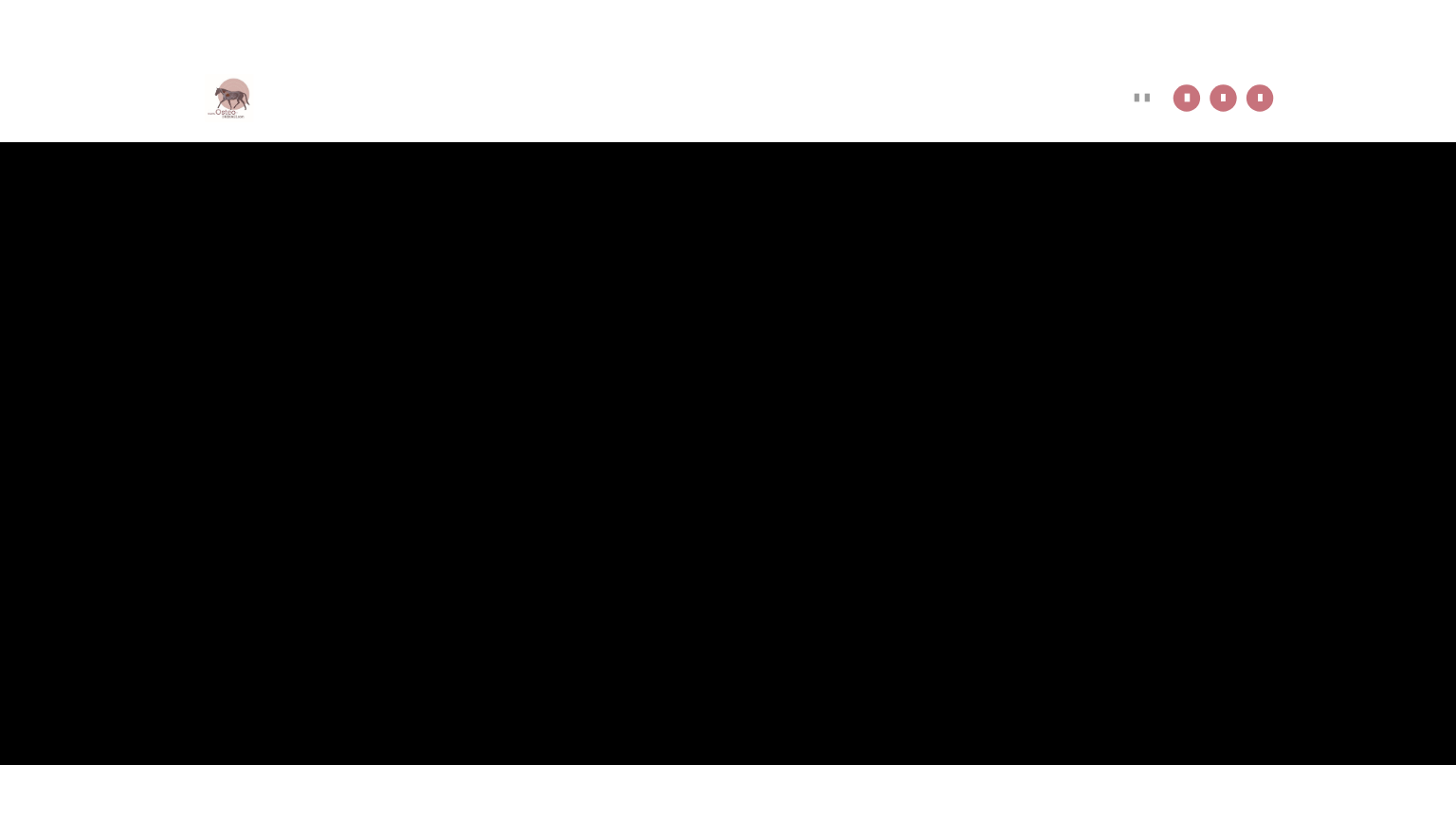 scroll, scrollTop: 1208, scrollLeft: 0, axis: vertical 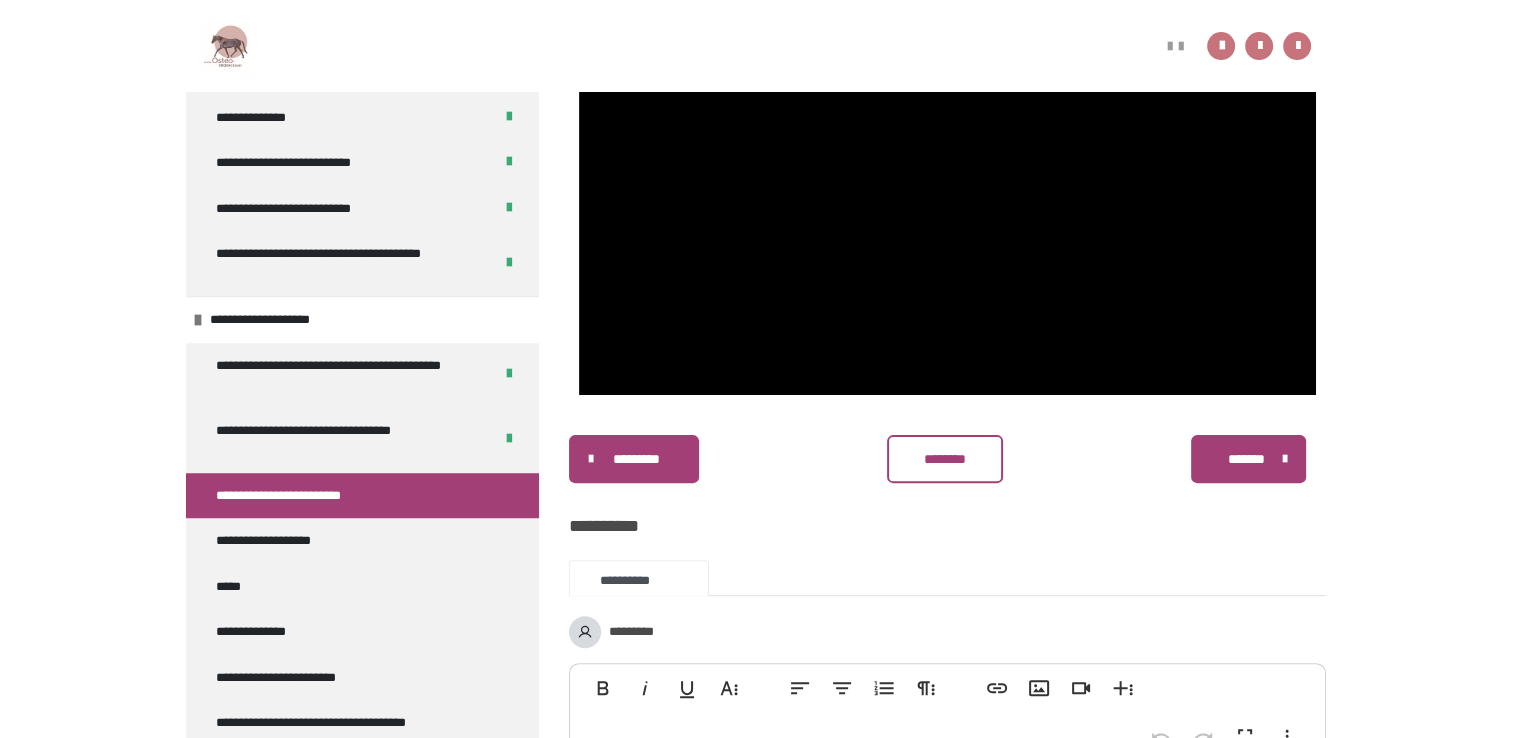 click on "********" at bounding box center [944, 459] 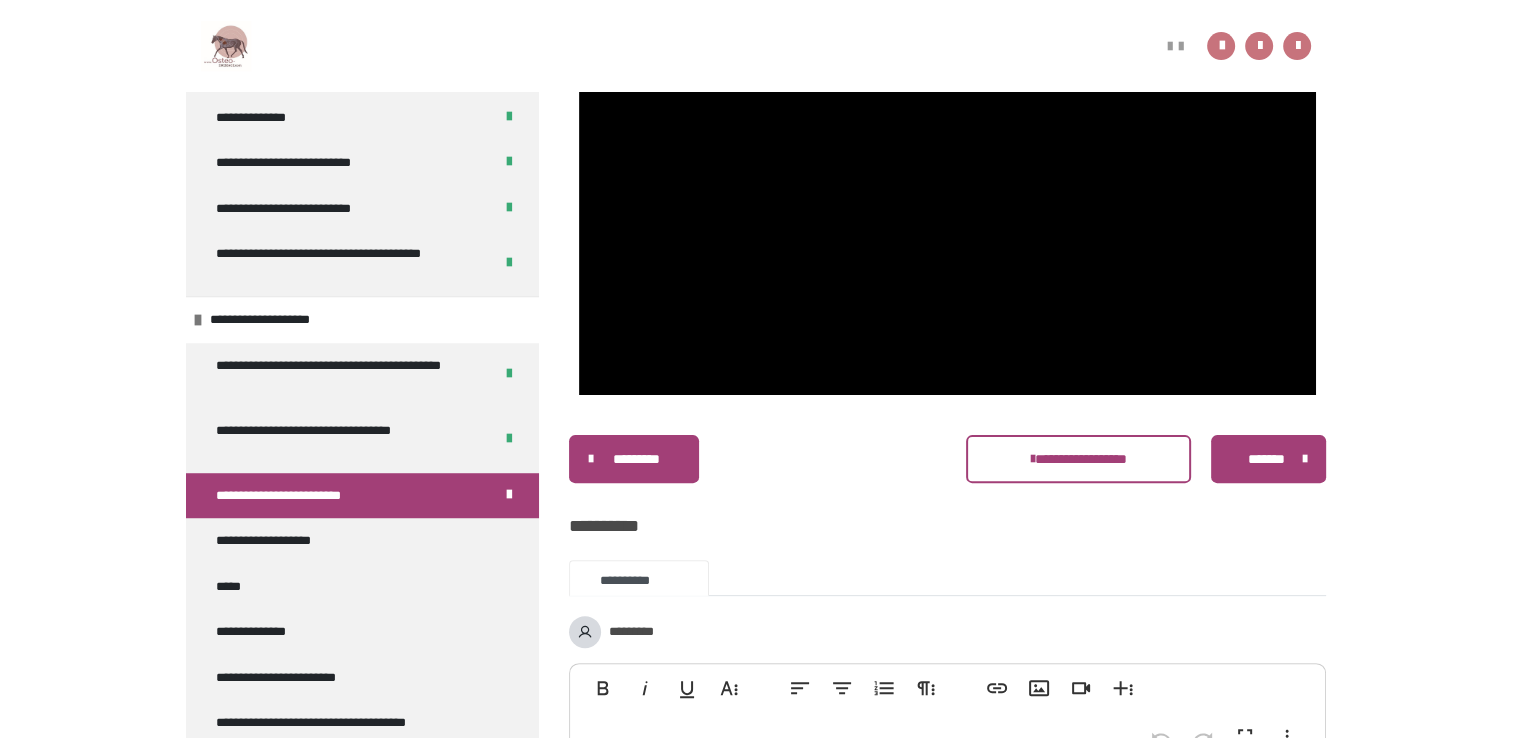 click on "*******" at bounding box center [1266, 459] 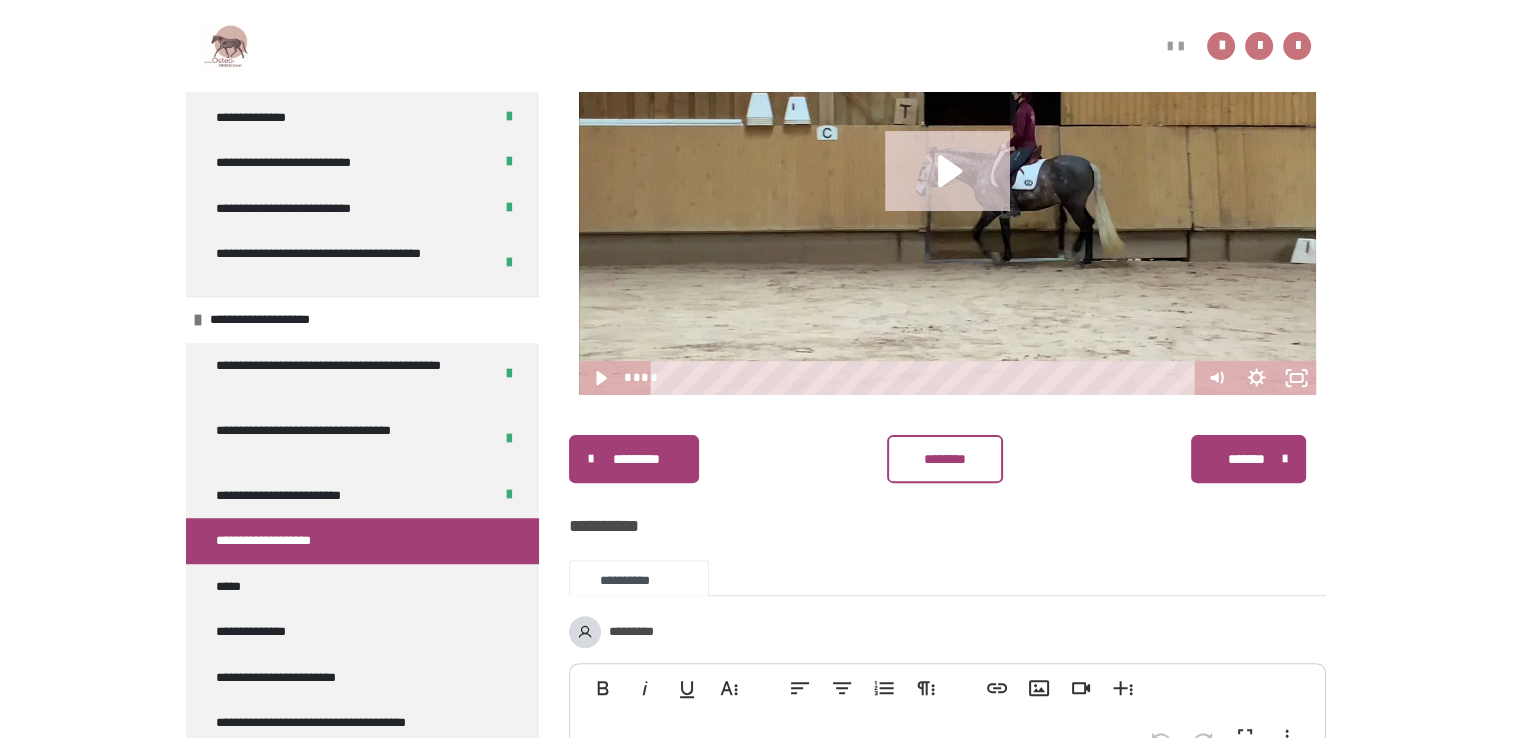 click 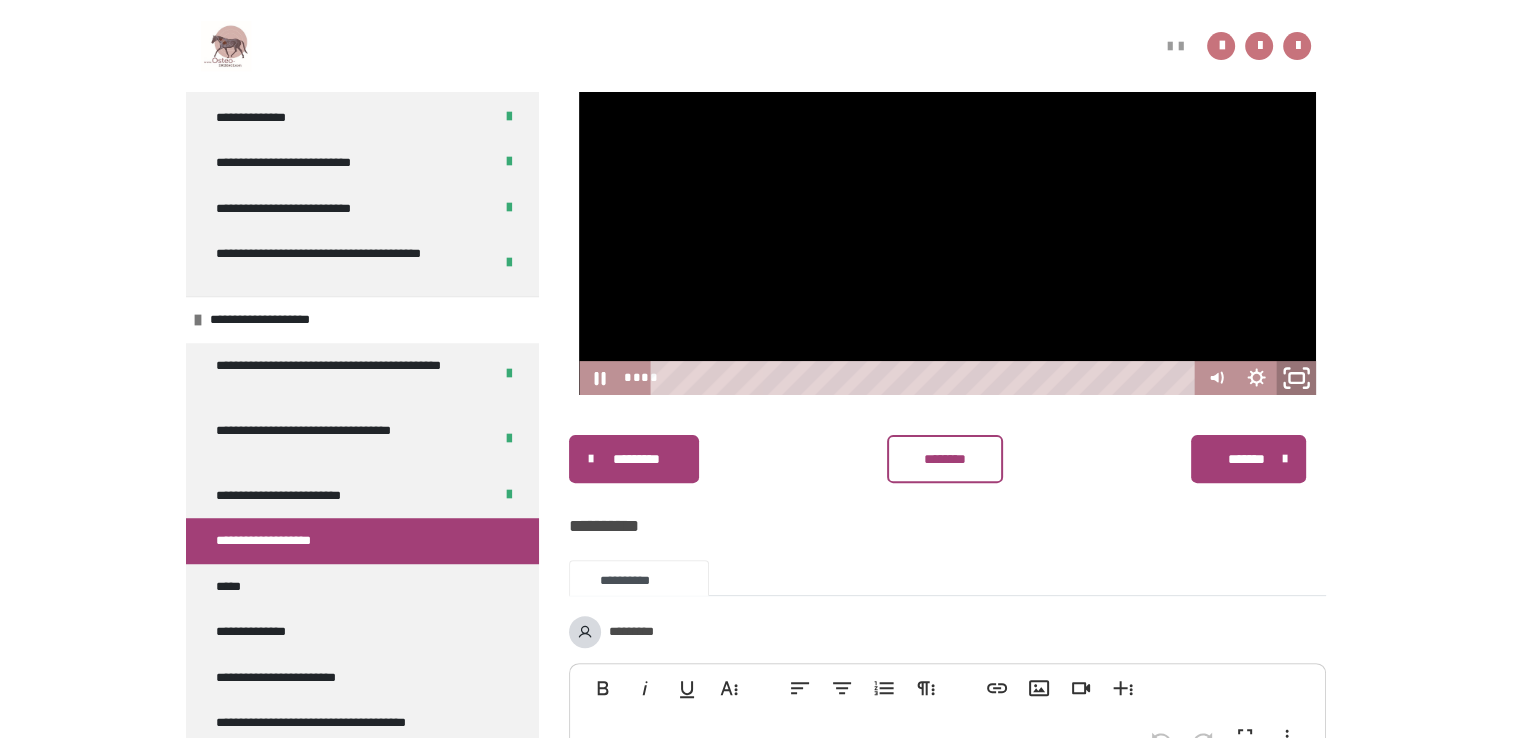click 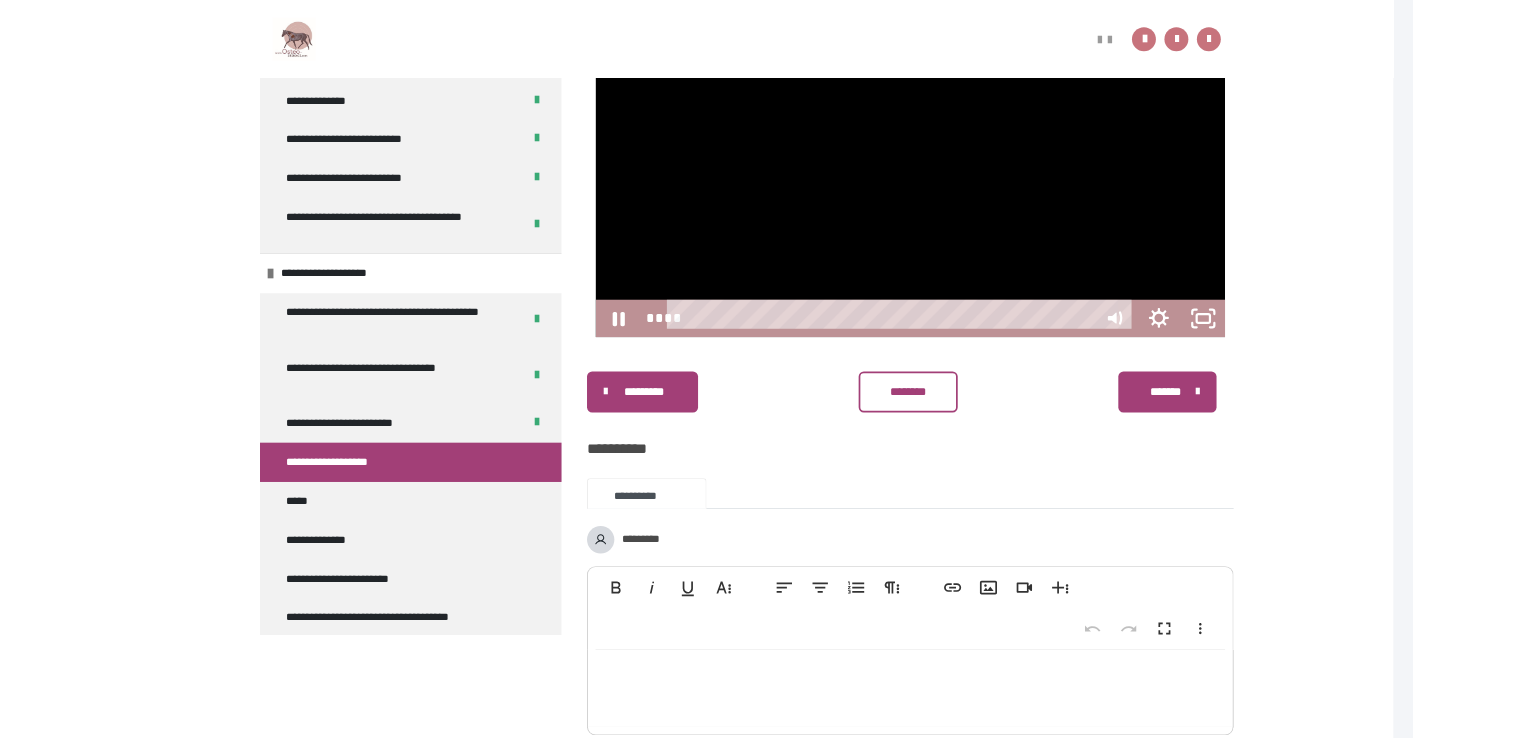 scroll, scrollTop: 1167, scrollLeft: 0, axis: vertical 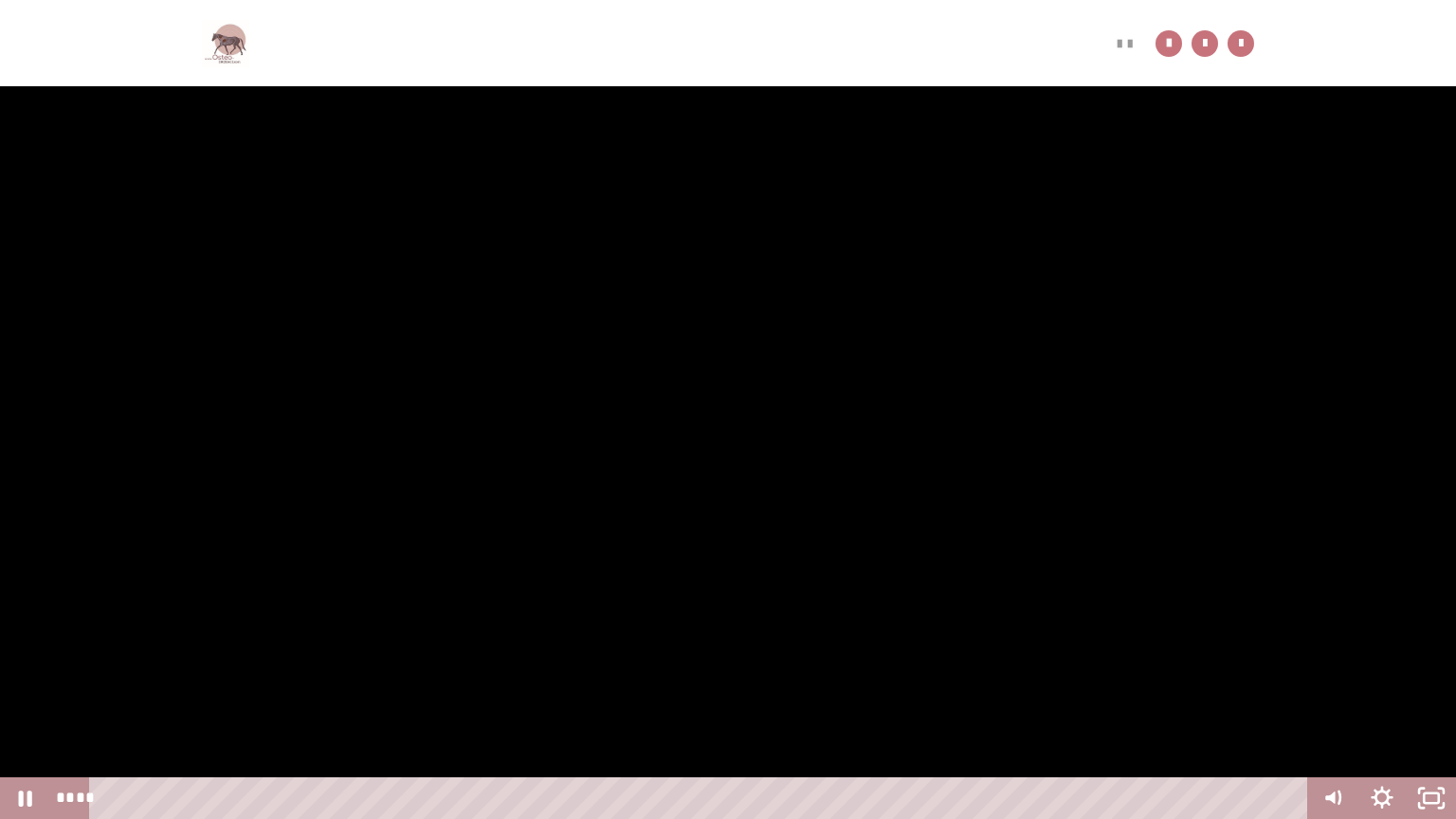 click at bounding box center (728, 410) 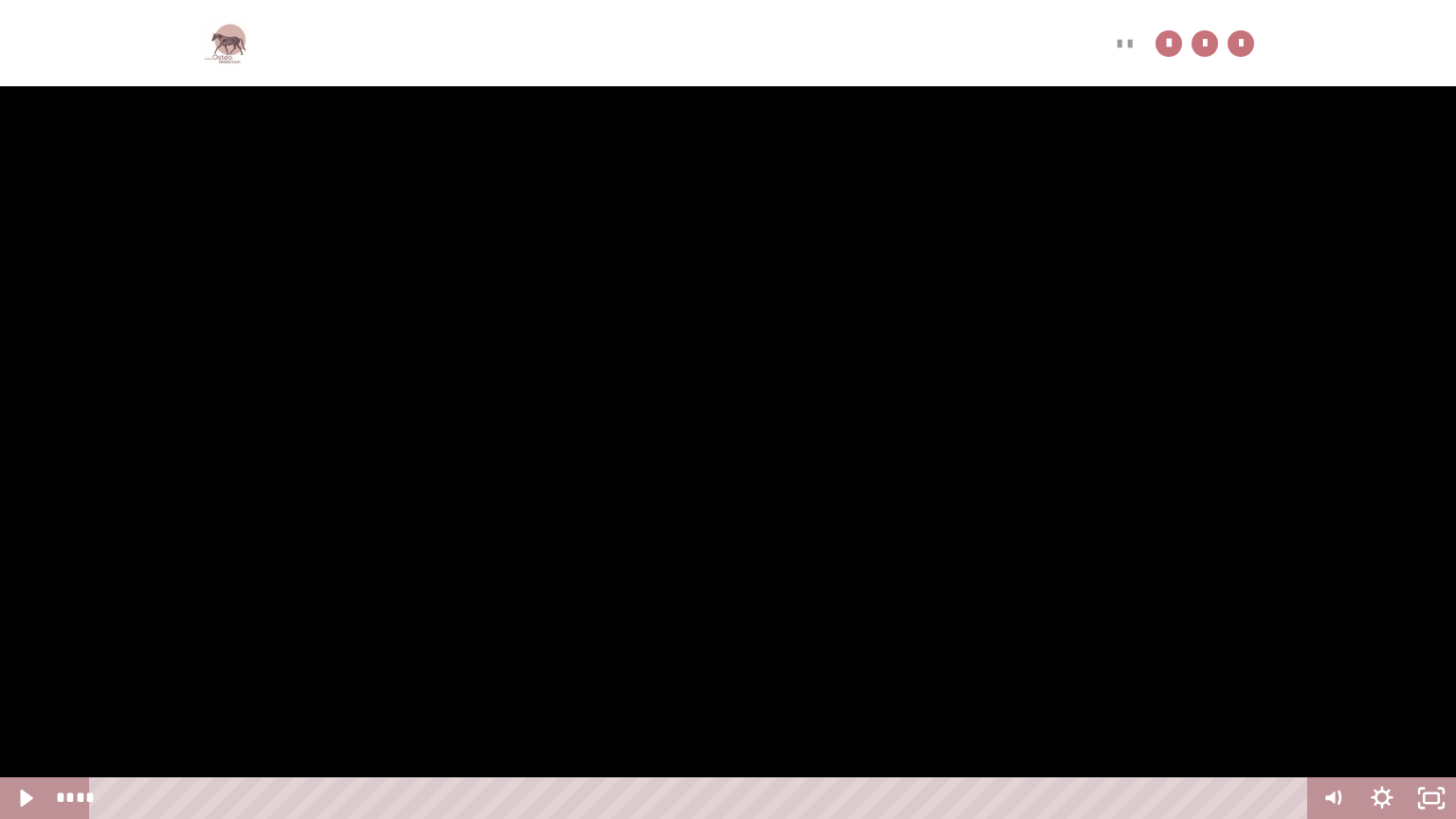 click at bounding box center (728, 410) 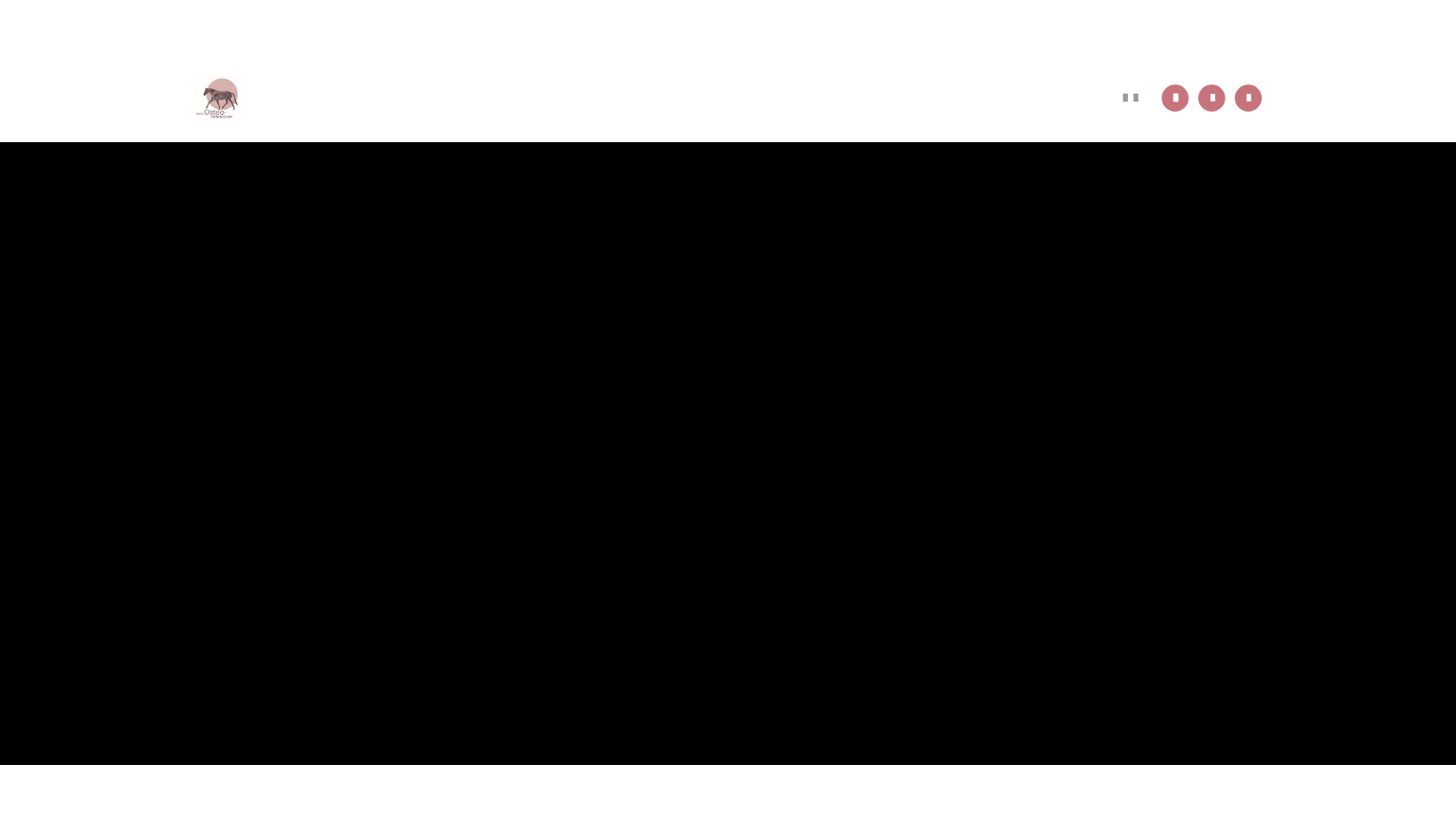 scroll, scrollTop: 1208, scrollLeft: 0, axis: vertical 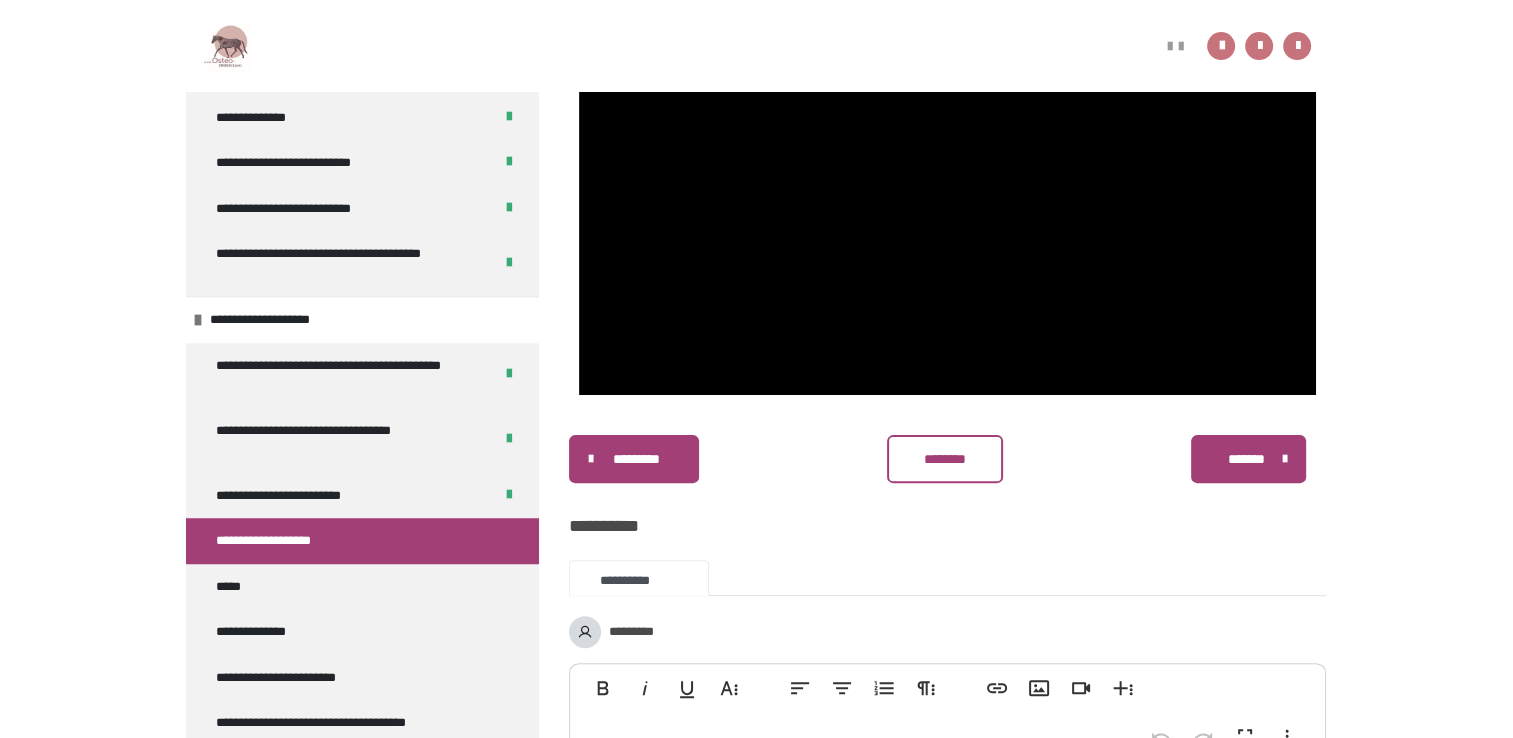 click on "********" at bounding box center (944, 459) 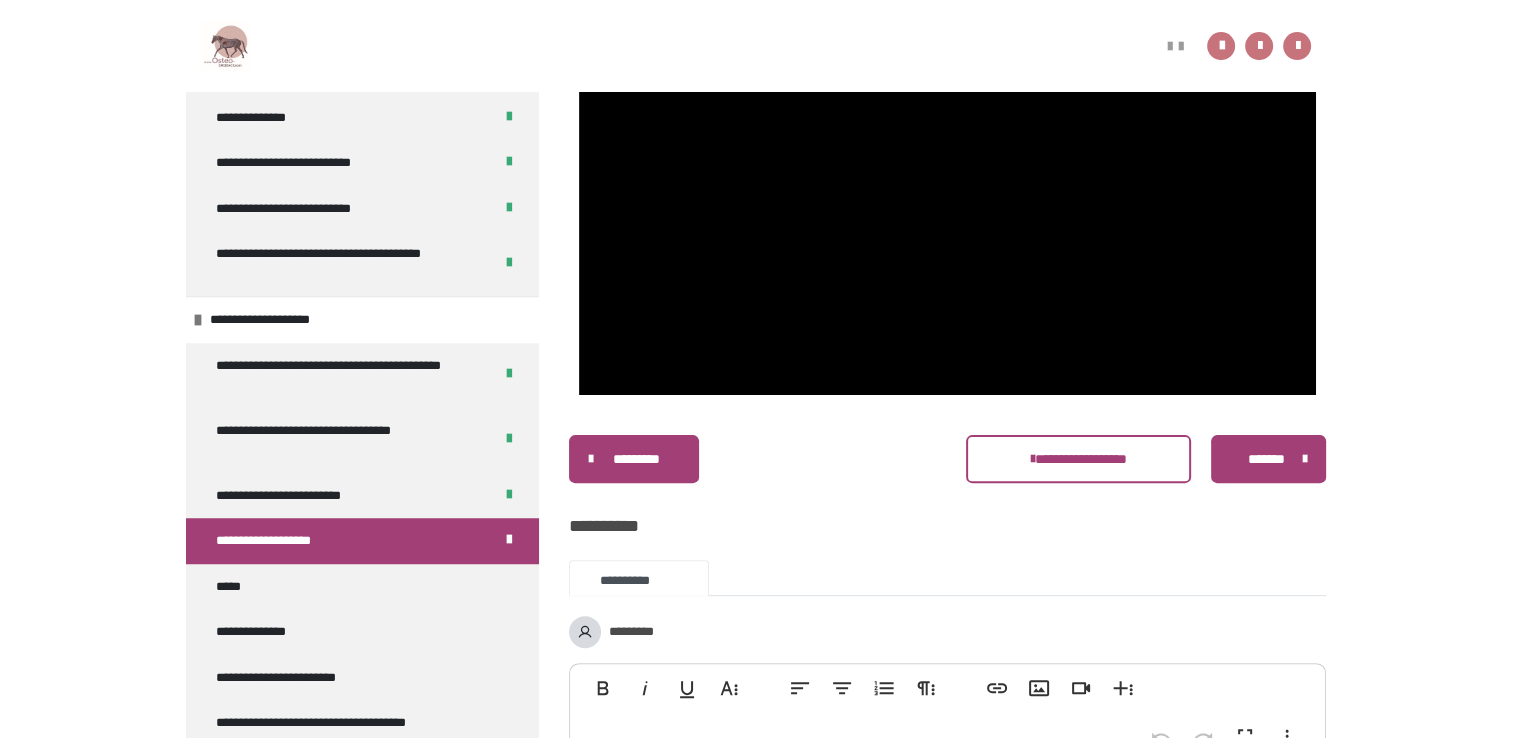 click on "*******" at bounding box center [1266, 459] 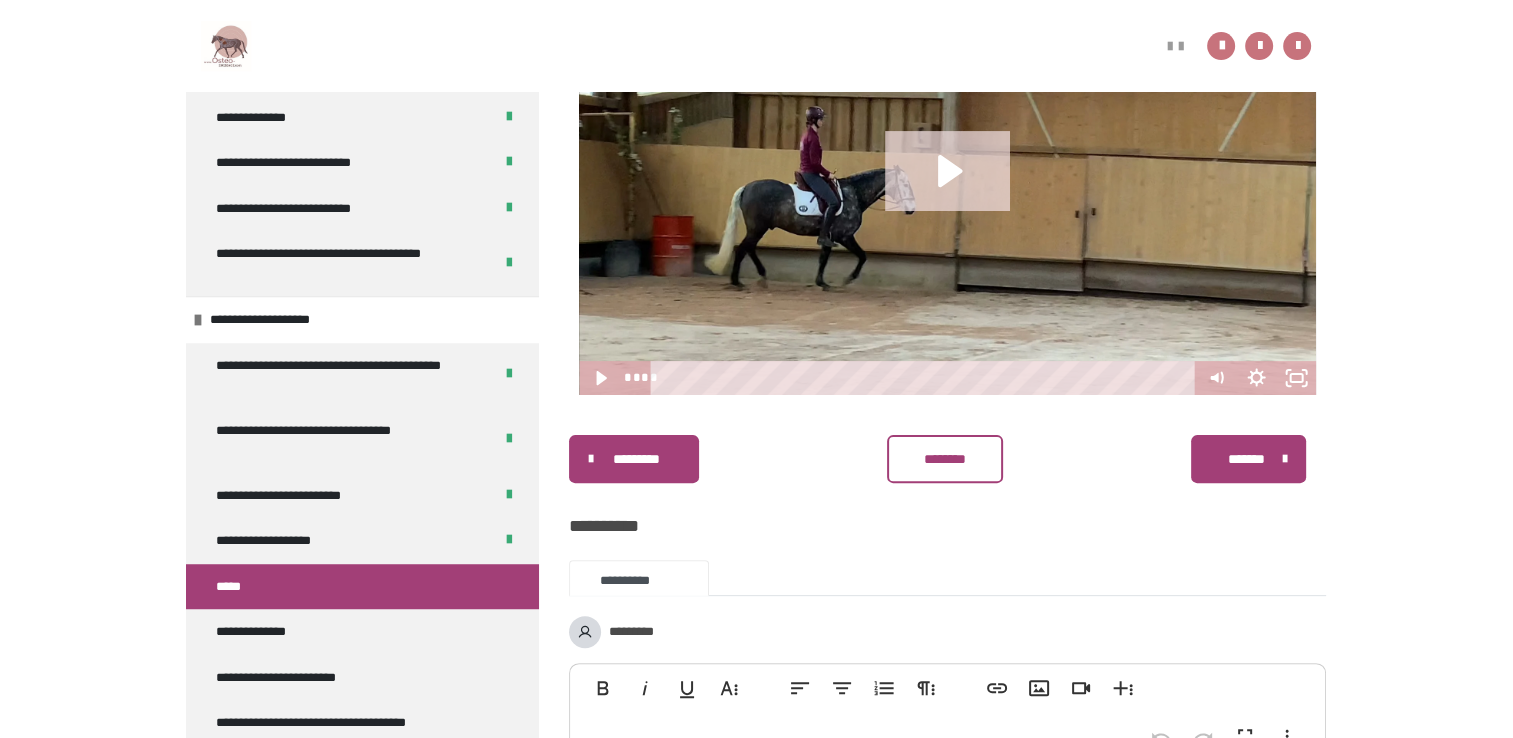 click 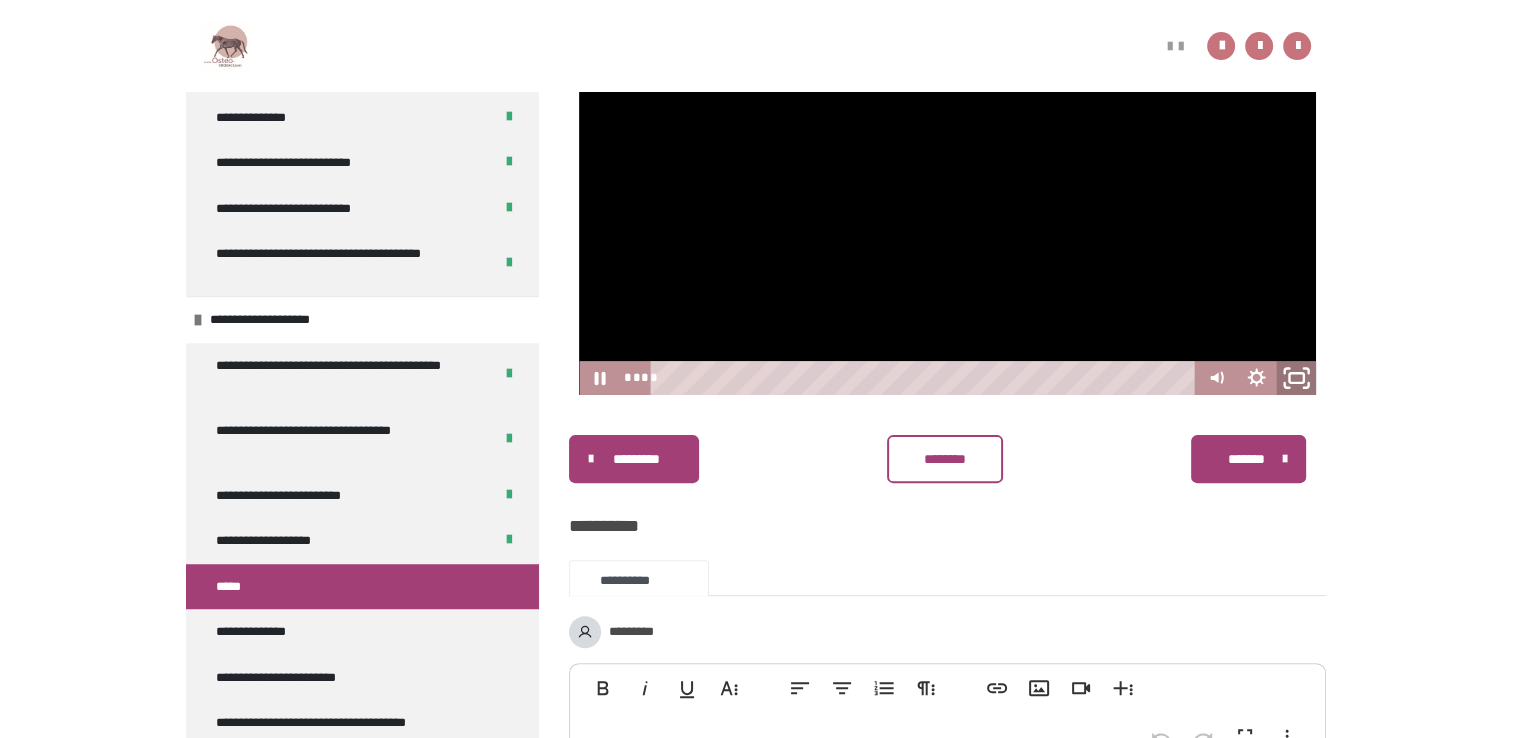 click 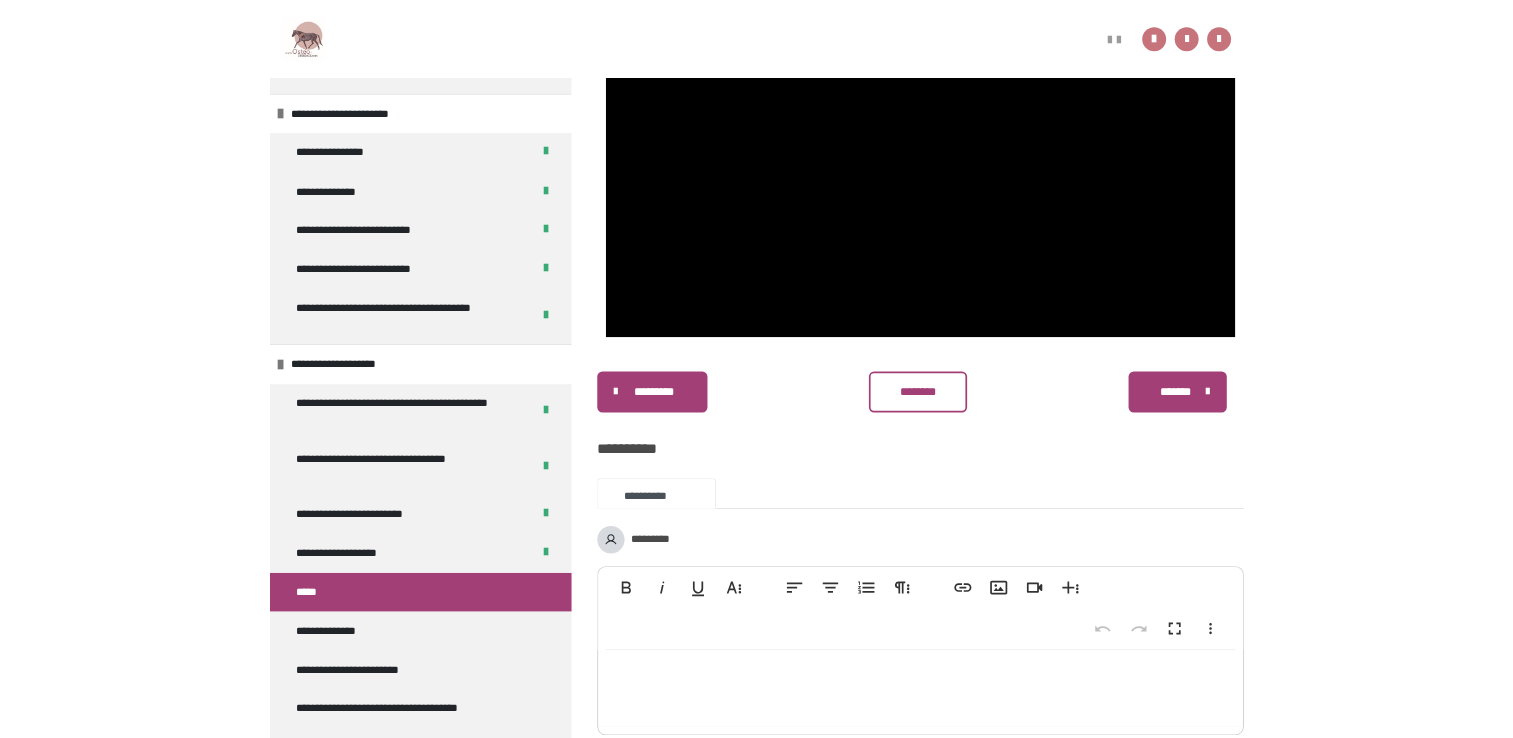 scroll, scrollTop: 1274, scrollLeft: 0, axis: vertical 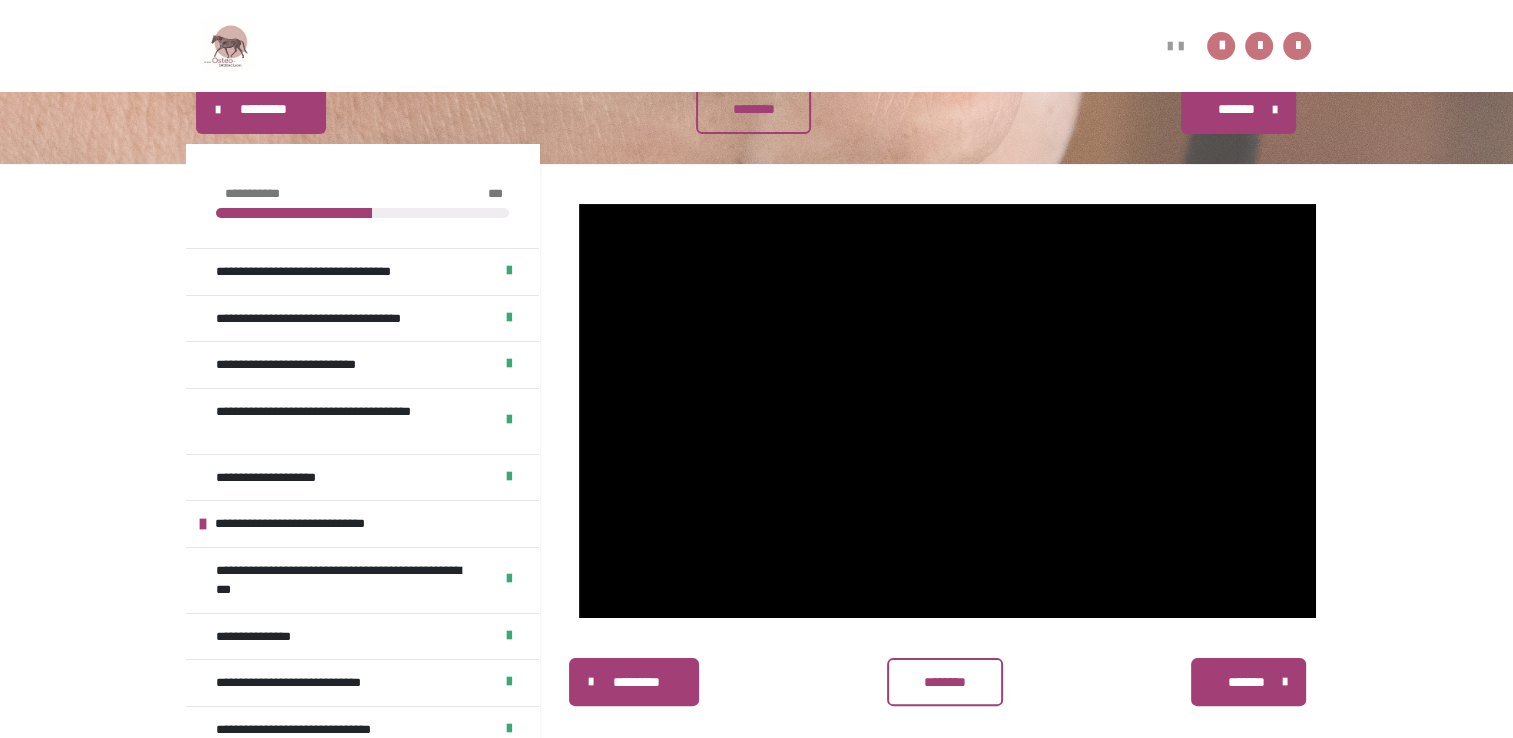 click on "********" at bounding box center (944, 682) 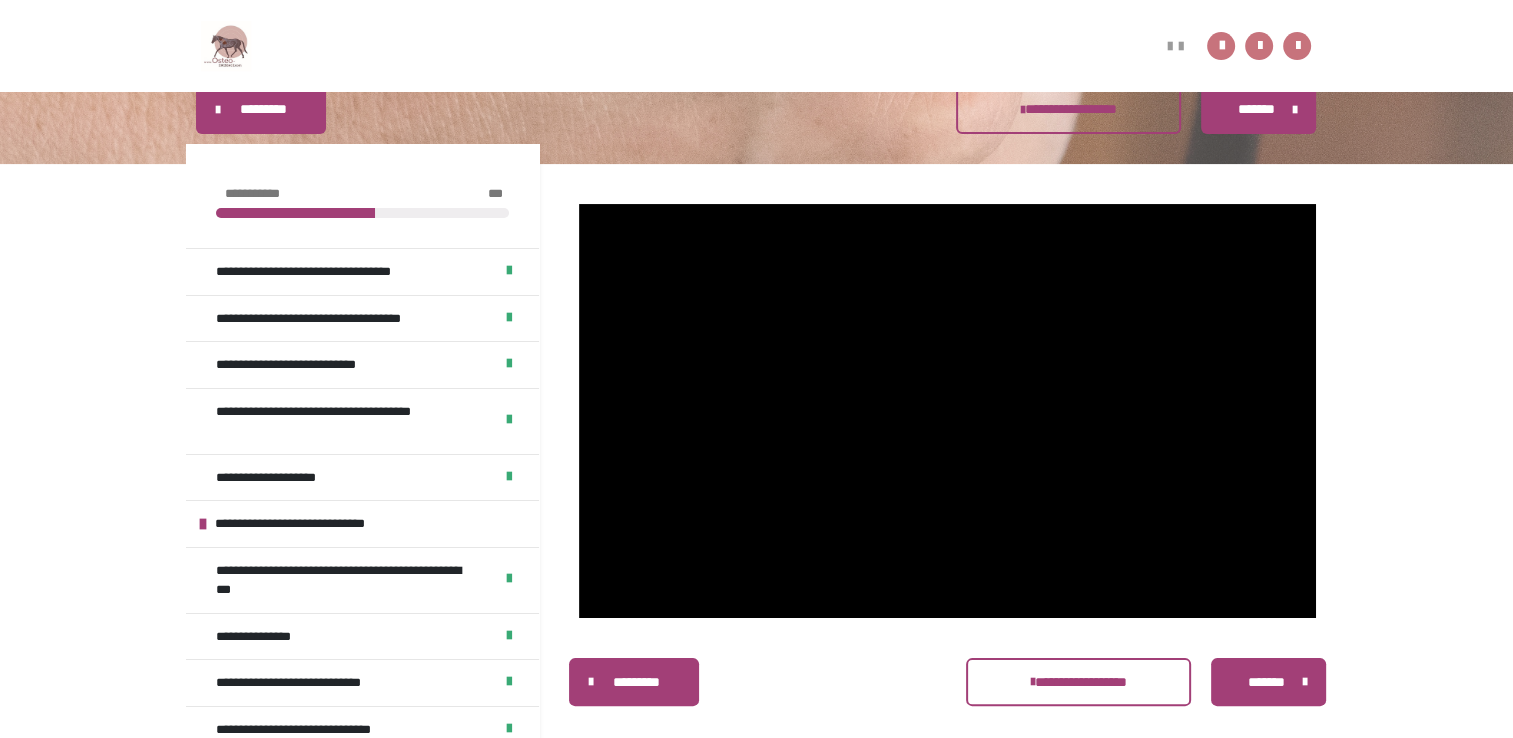click on "*******" at bounding box center (1268, 682) 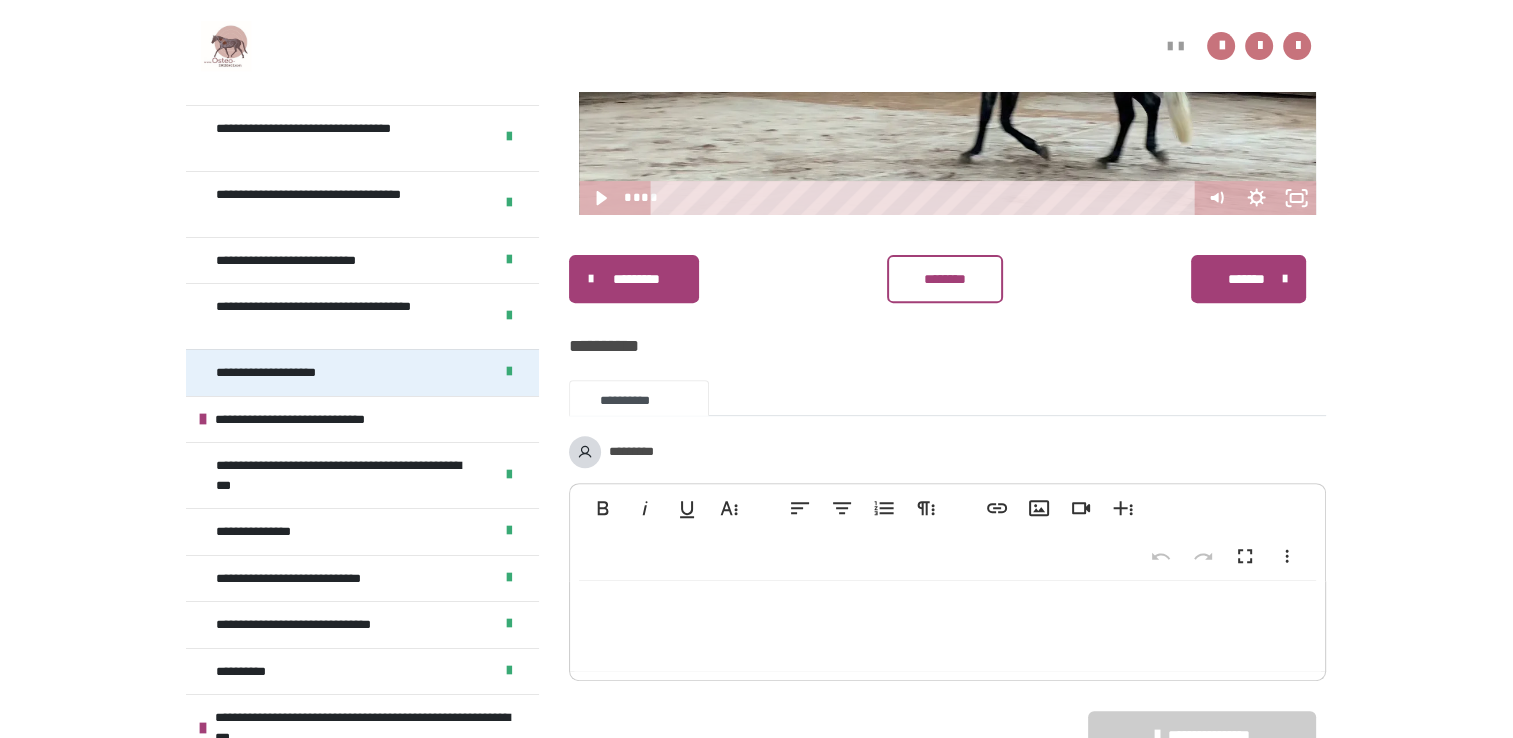 scroll, scrollTop: 768, scrollLeft: 0, axis: vertical 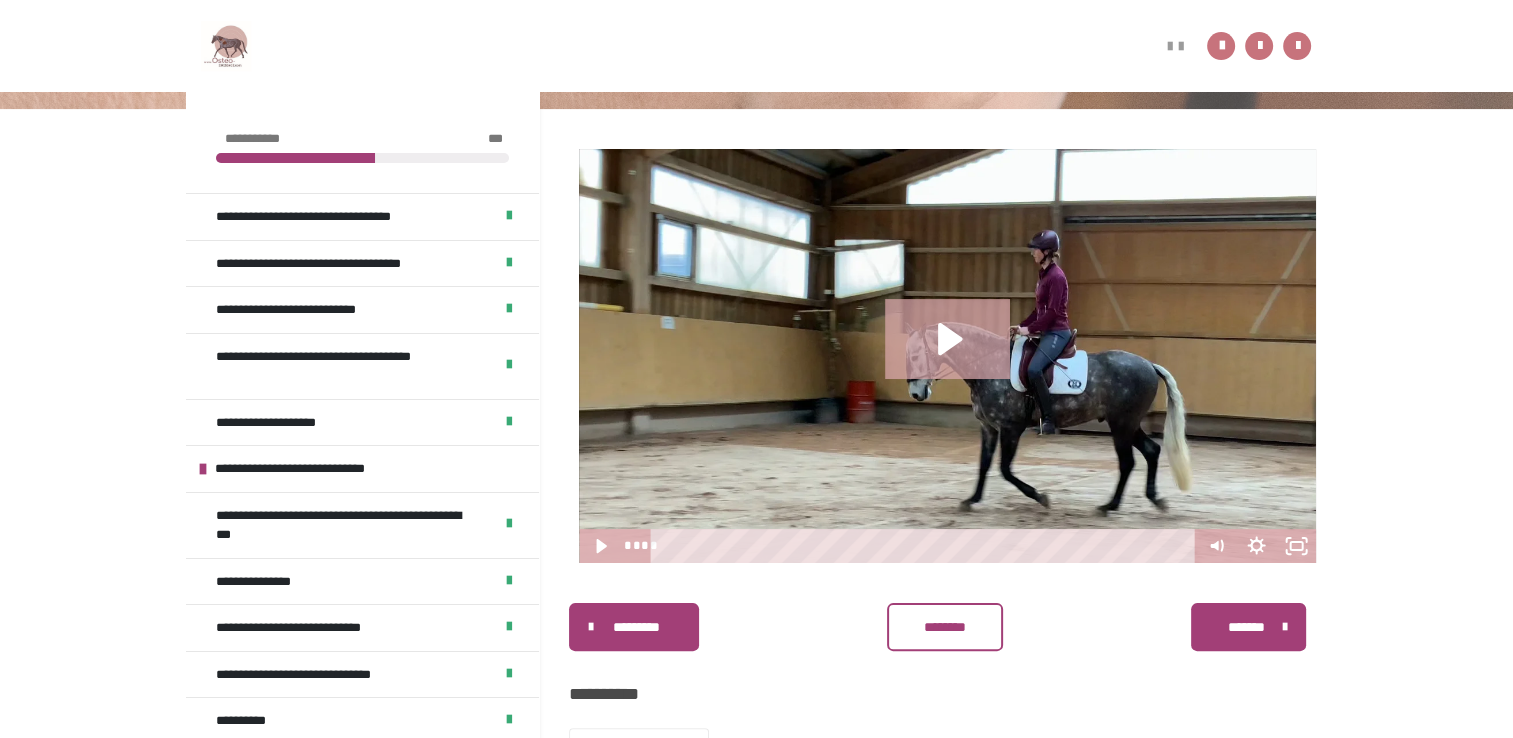 click on "**********" at bounding box center [756, 909] 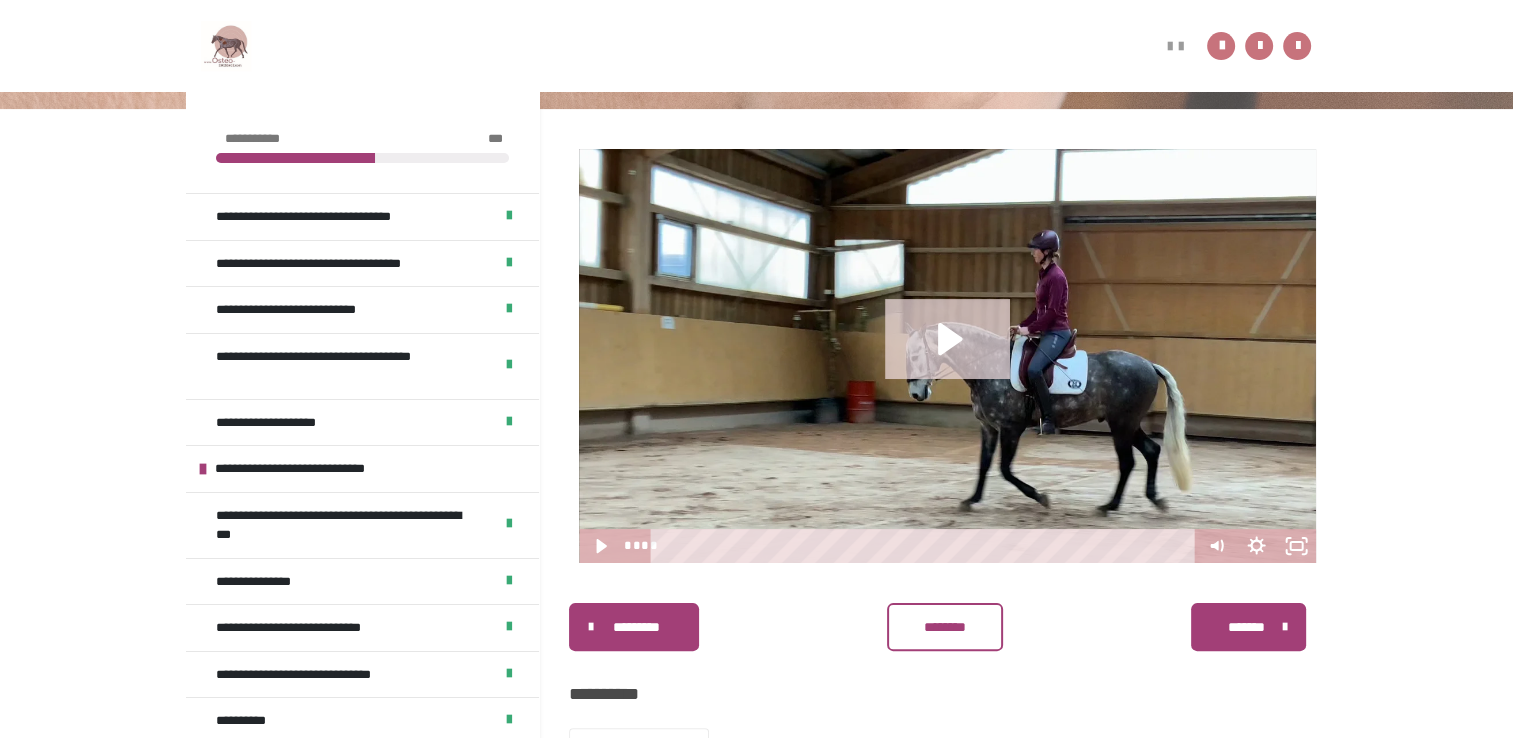 click 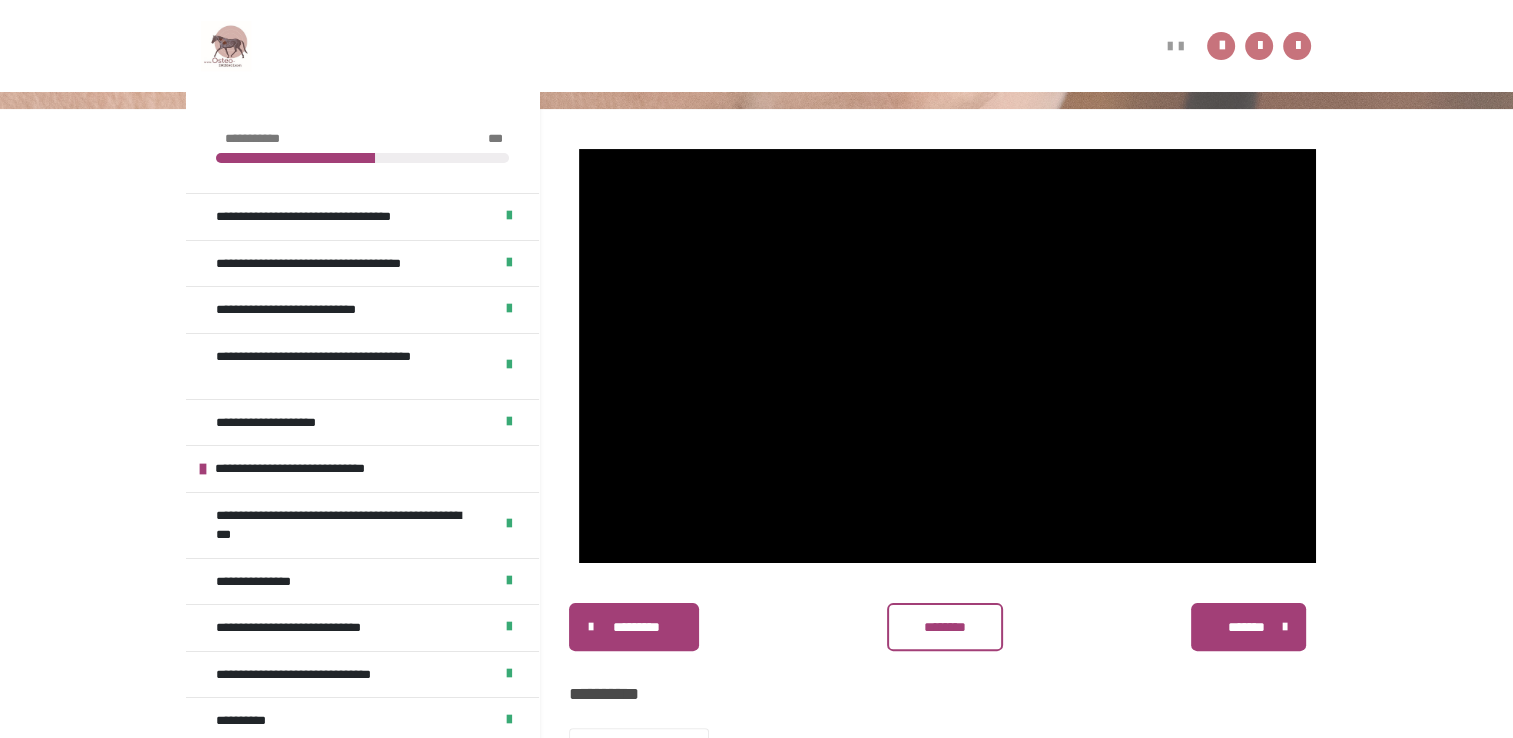 click on "**********" at bounding box center [947, 746] 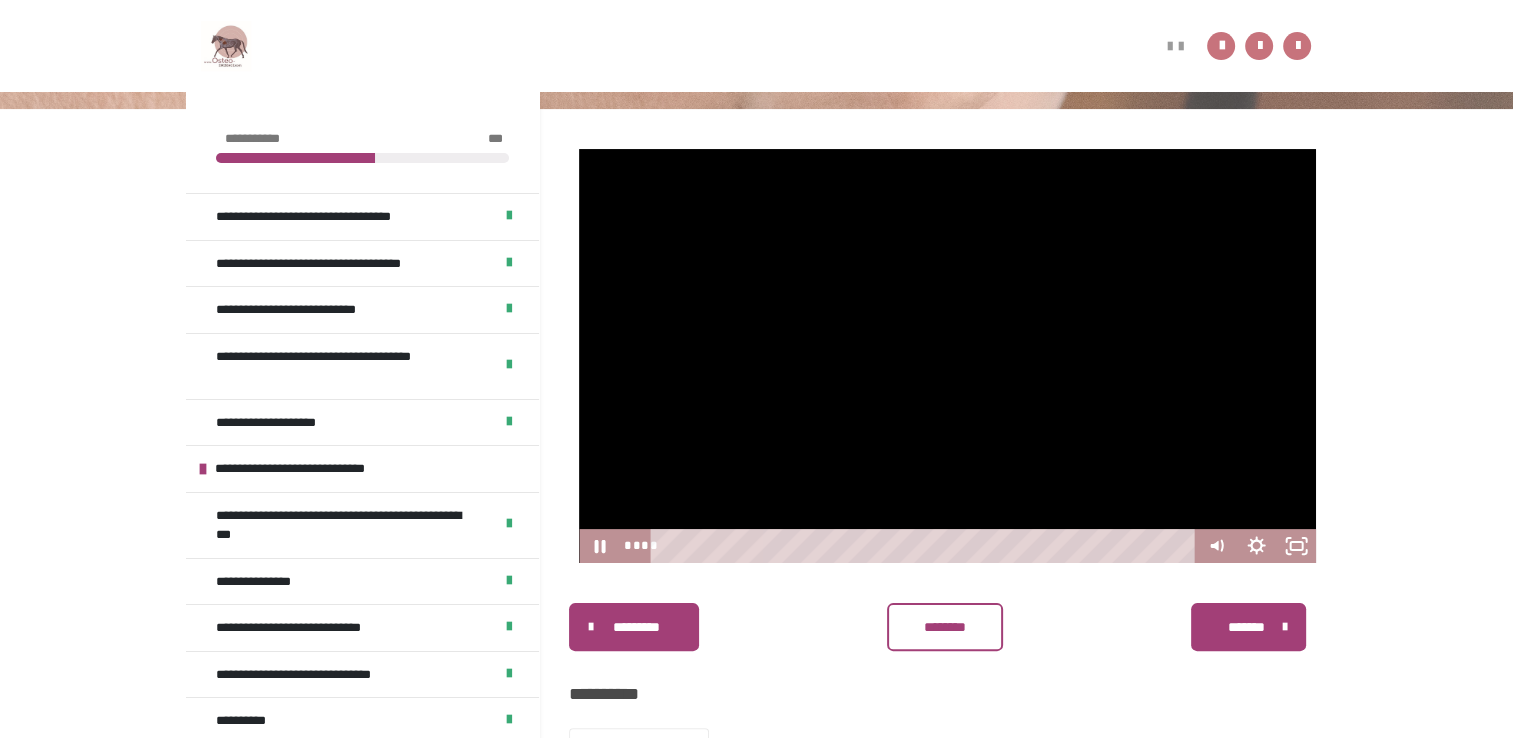 click at bounding box center [947, 356] 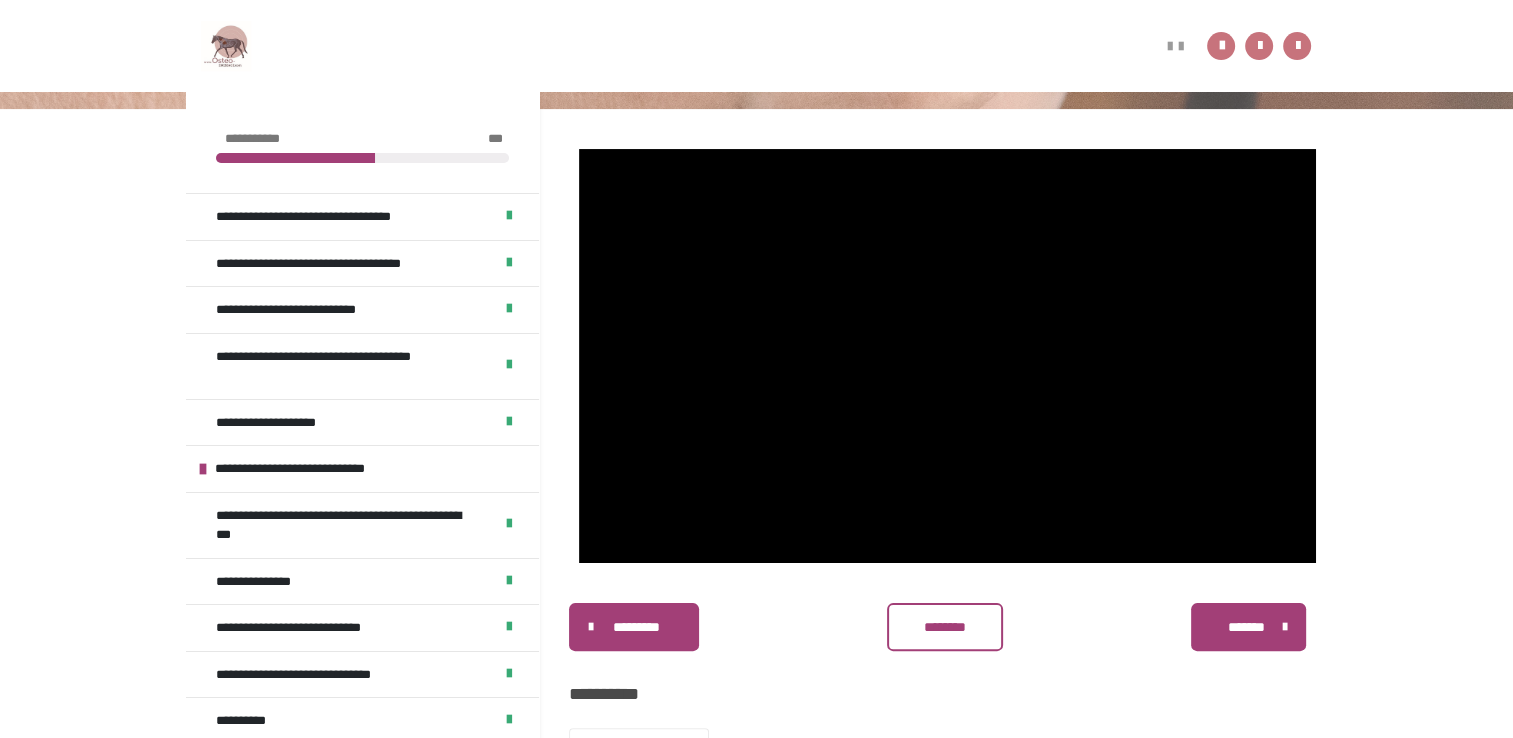 type 